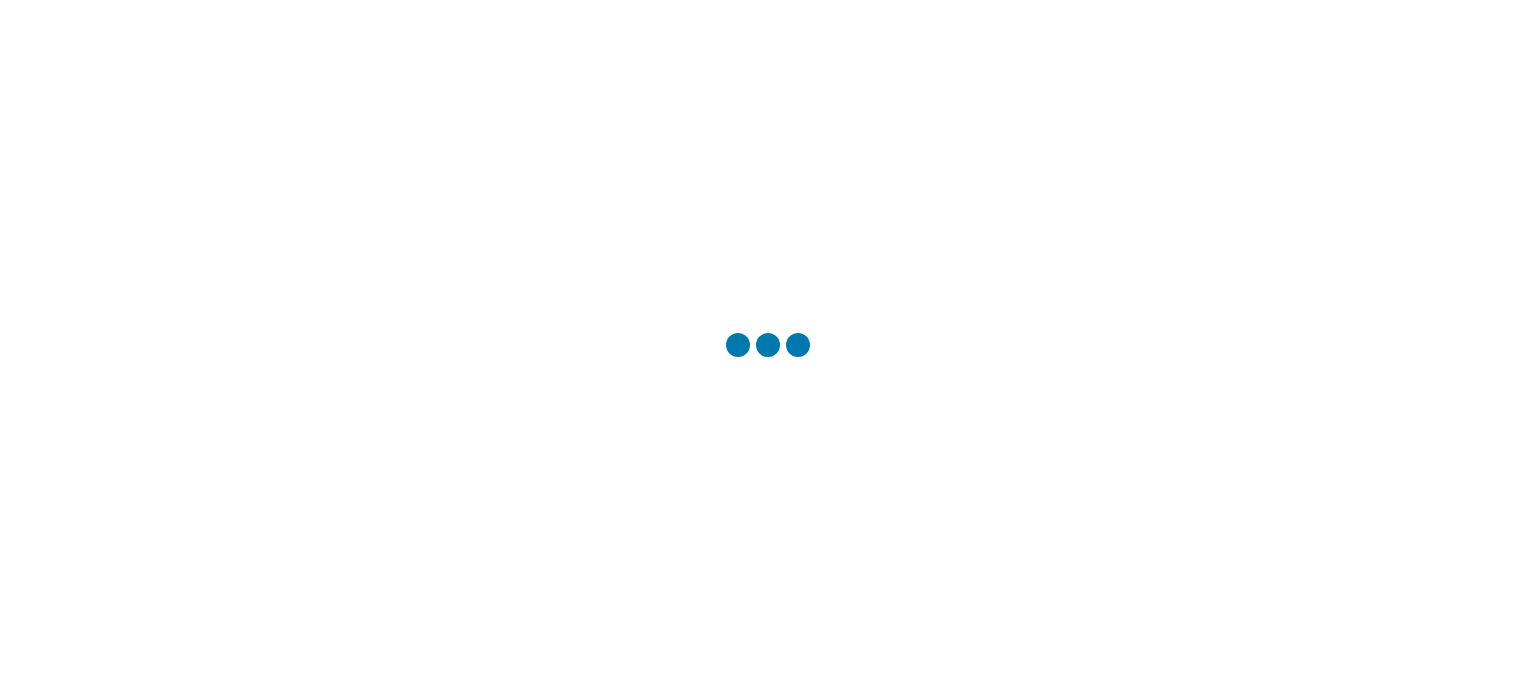 scroll, scrollTop: 0, scrollLeft: 0, axis: both 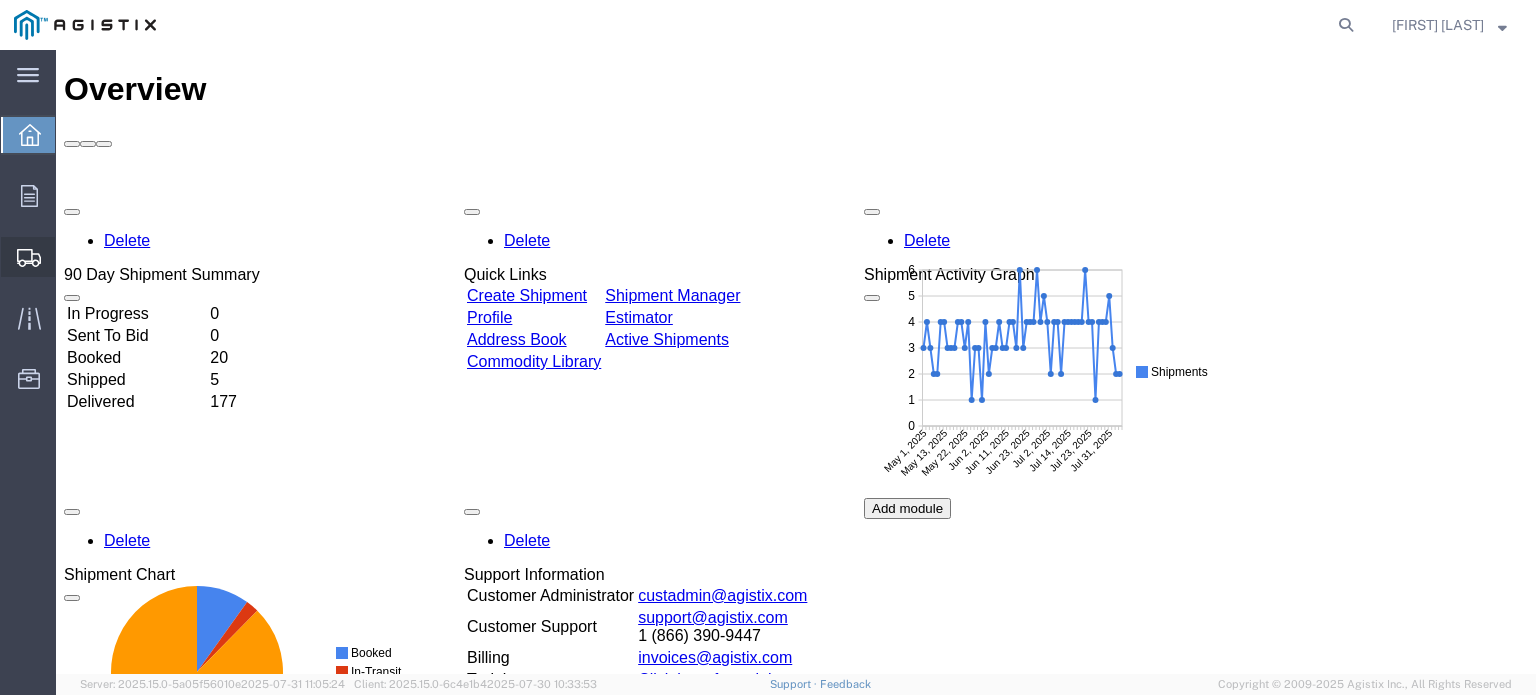 click 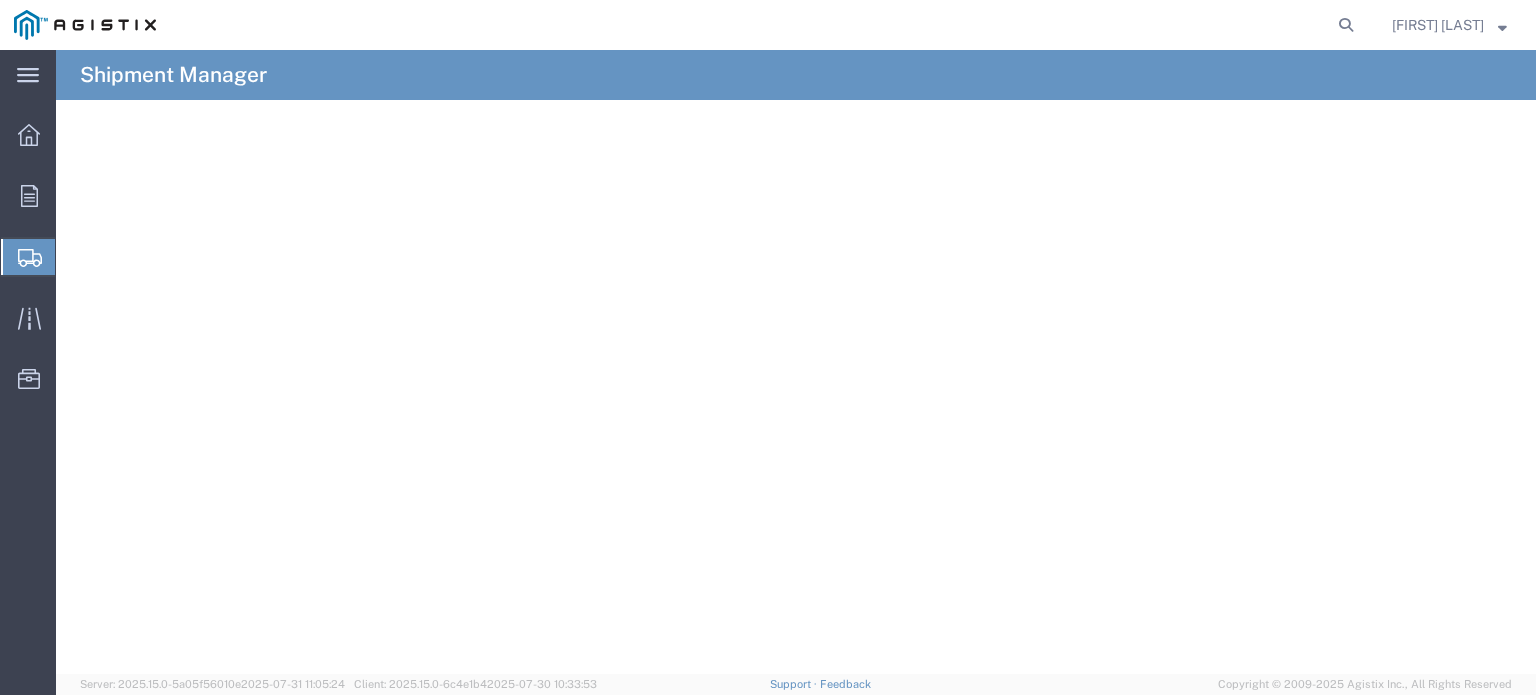 click on "Shipment Manager" 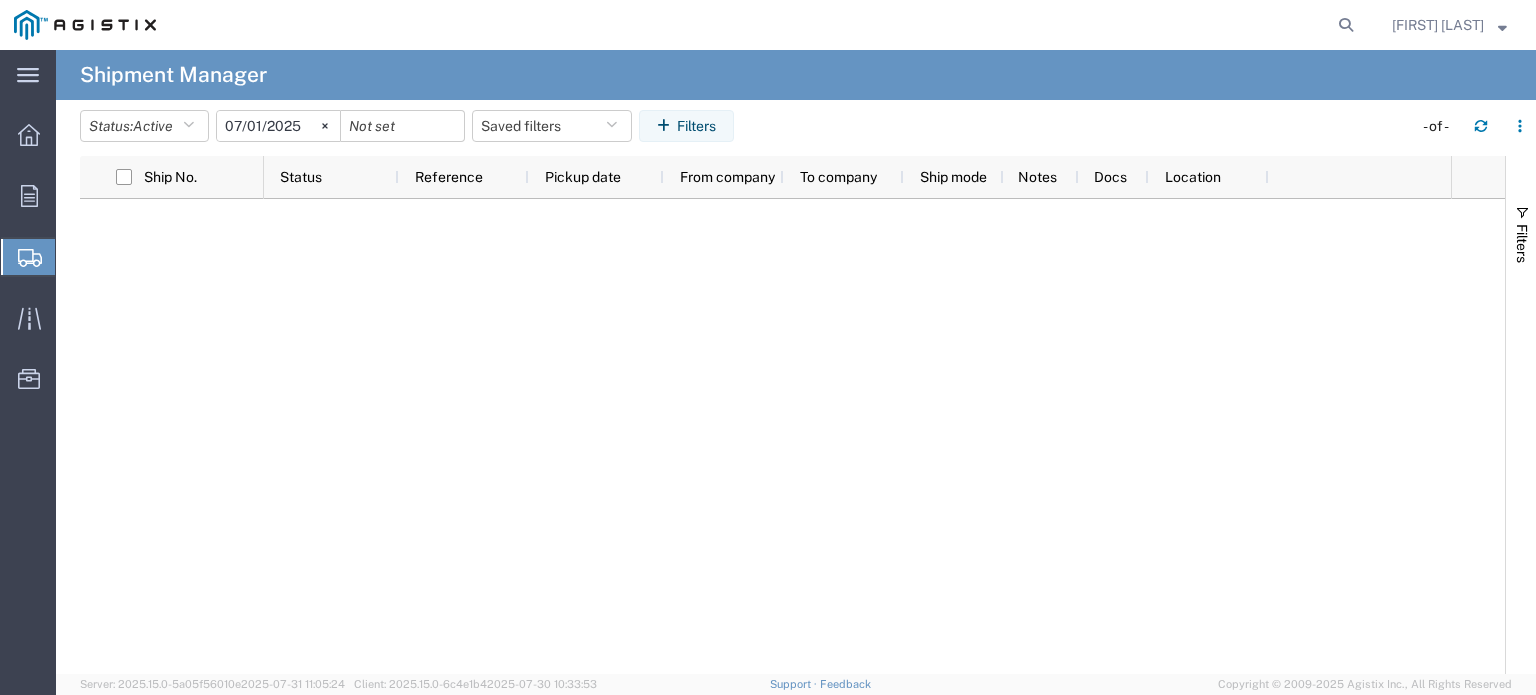 click on "Shipment Manager" 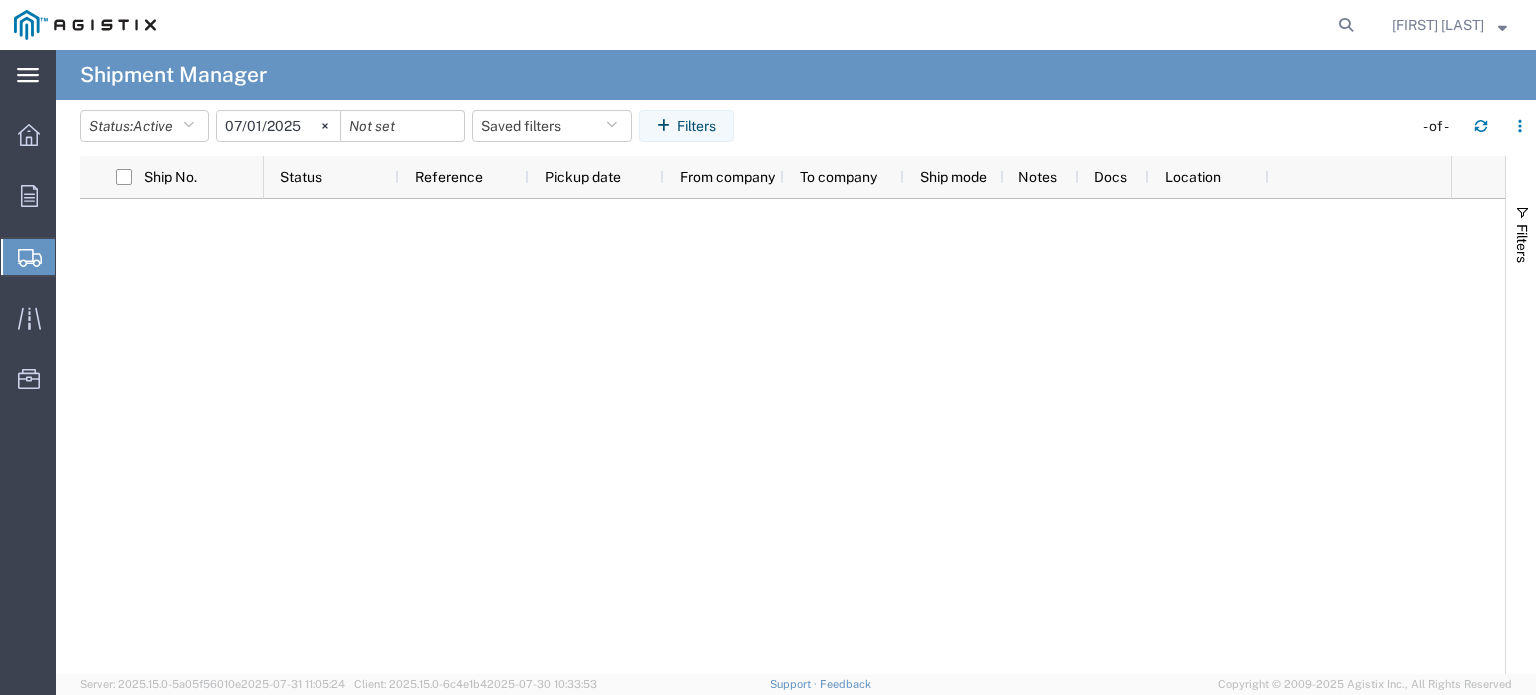 click 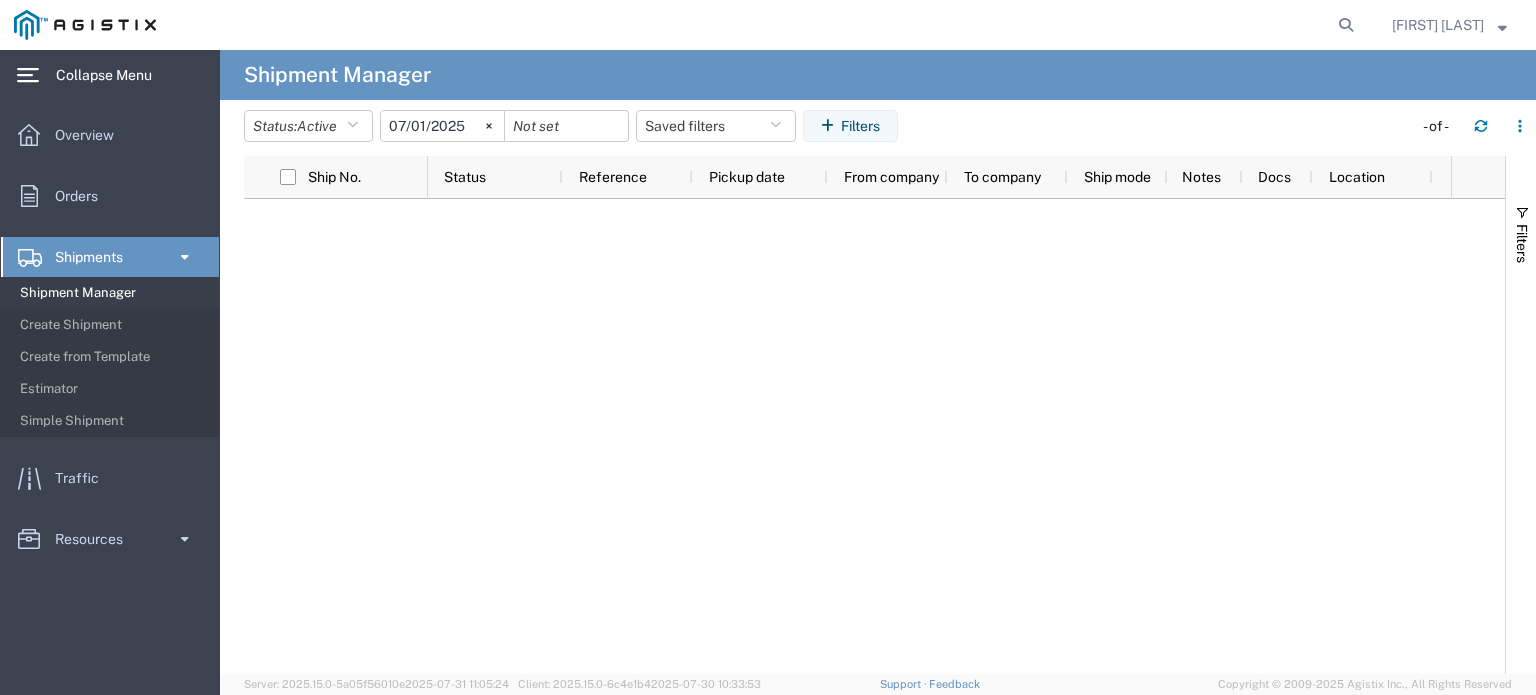 click 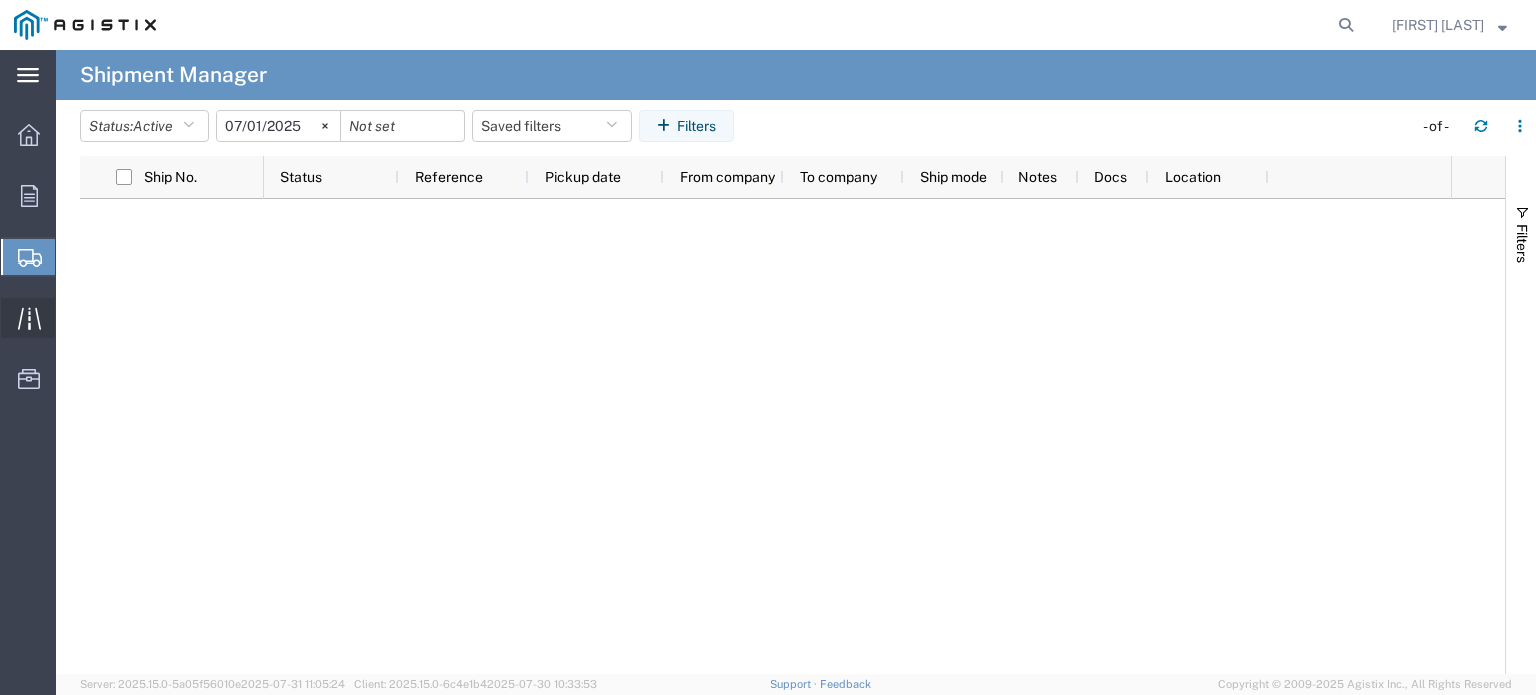 click 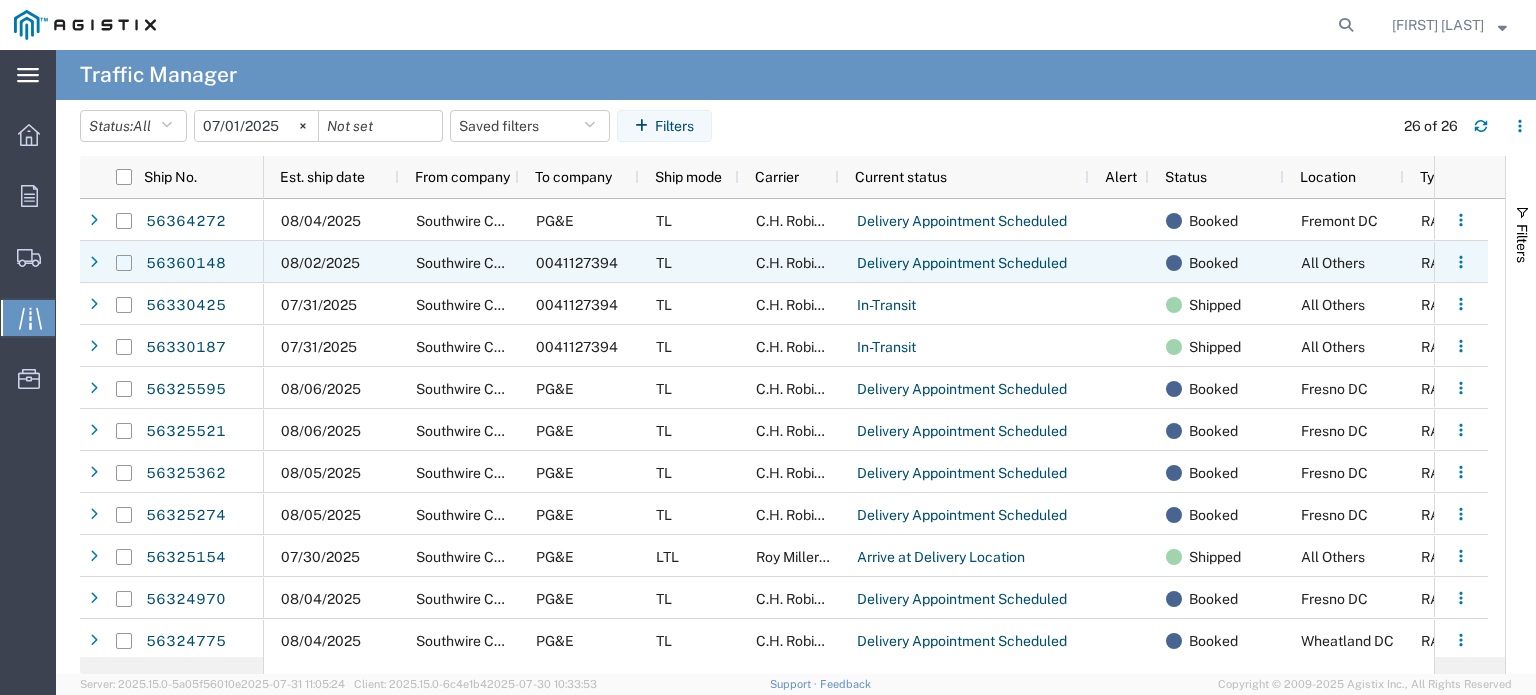 click at bounding box center [124, 263] 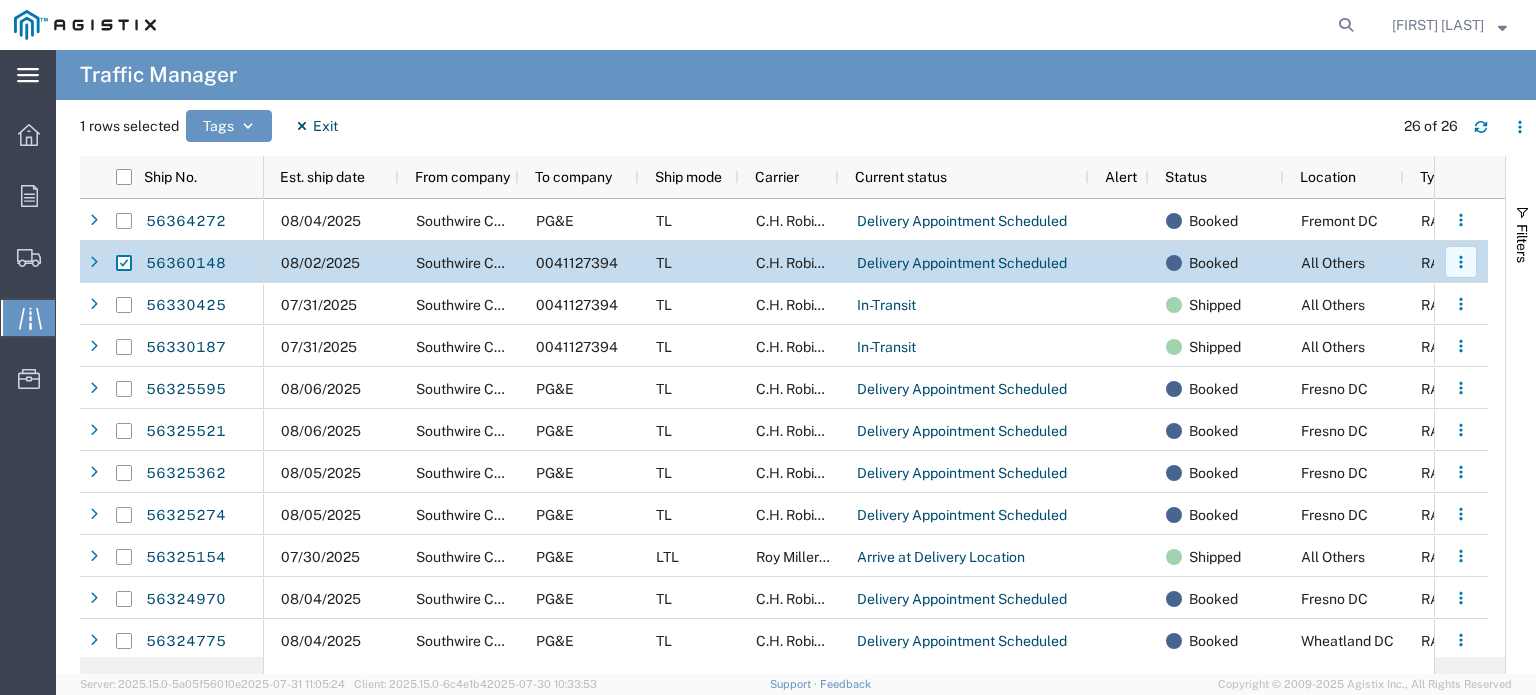 click 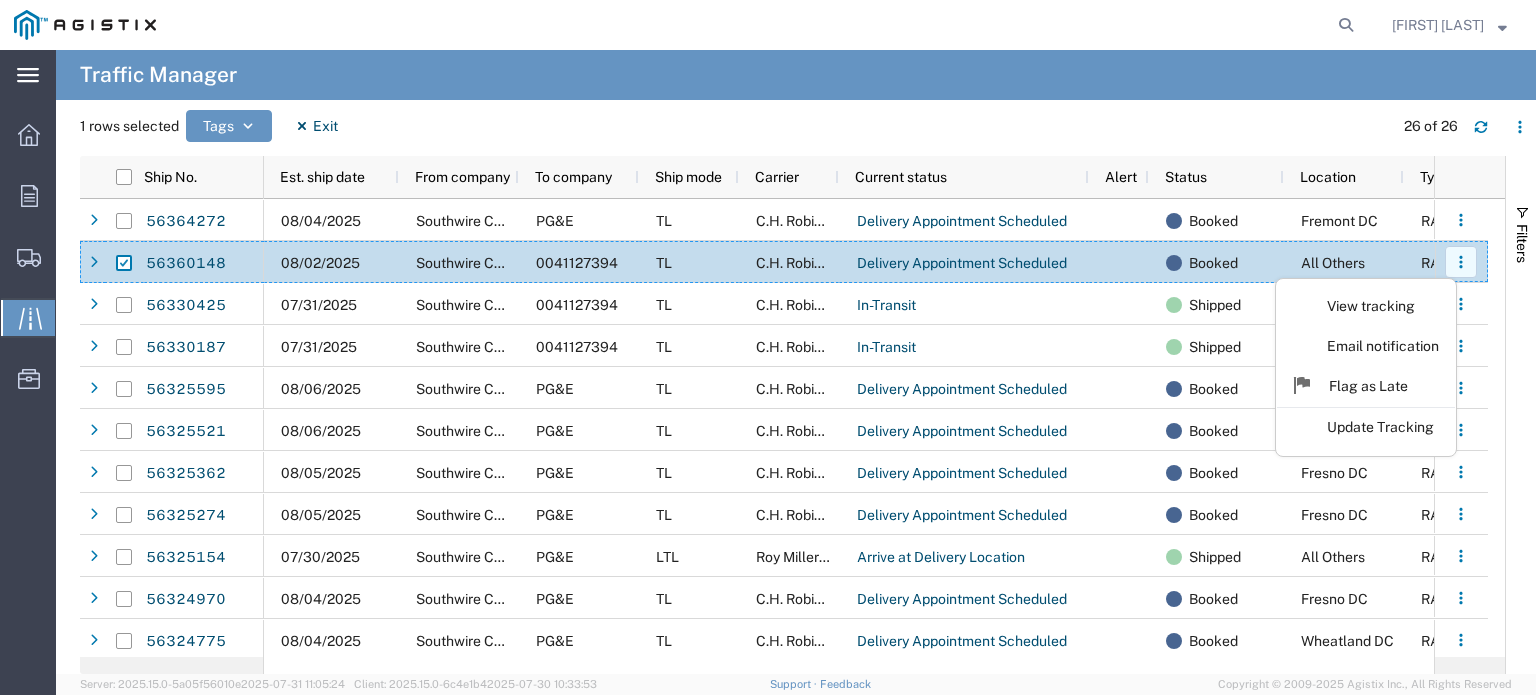 click 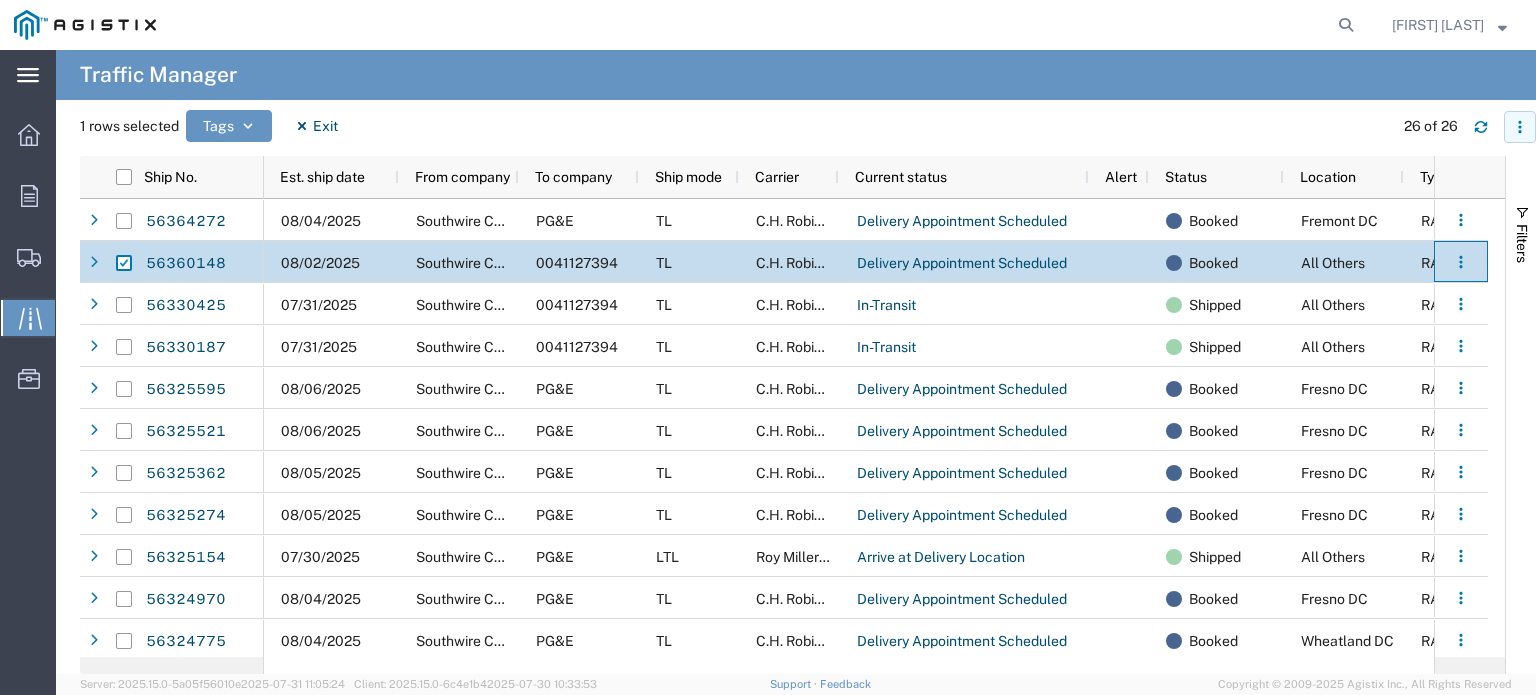 click 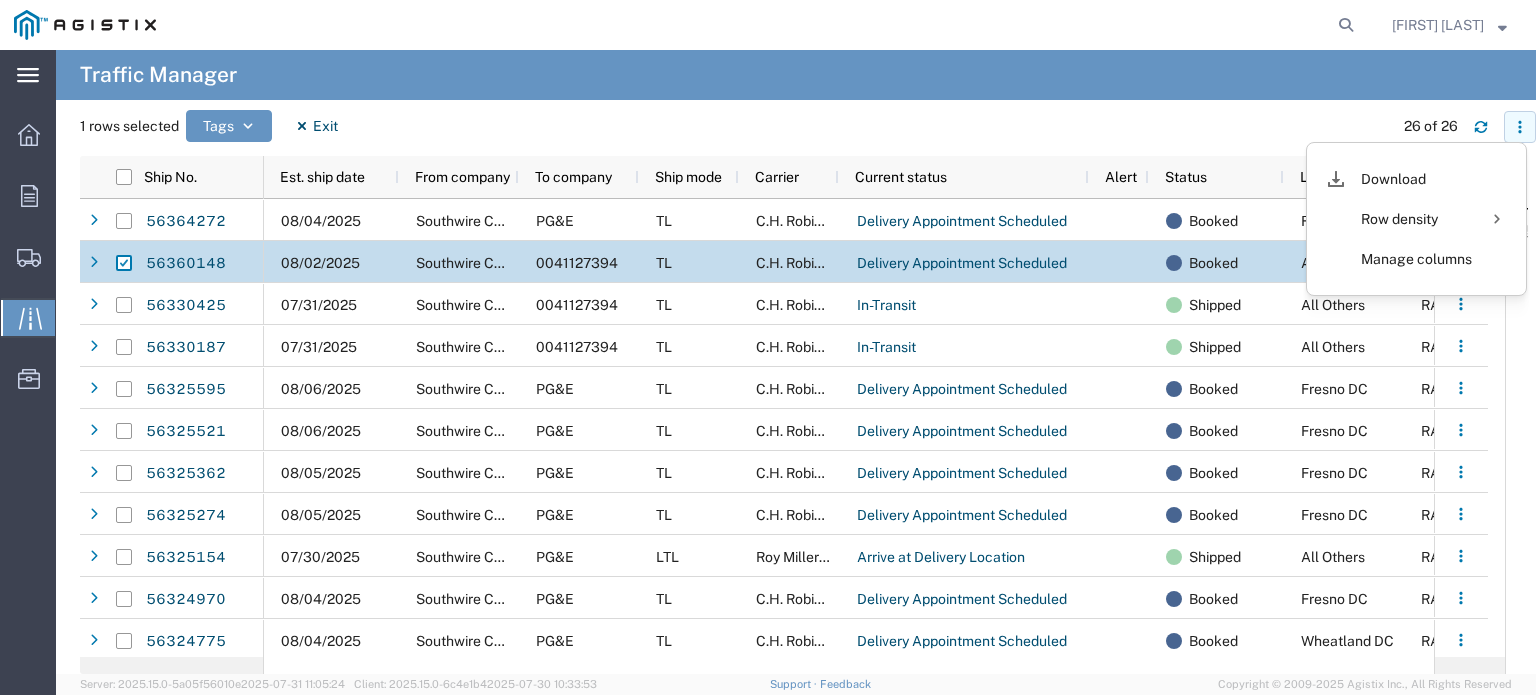 click 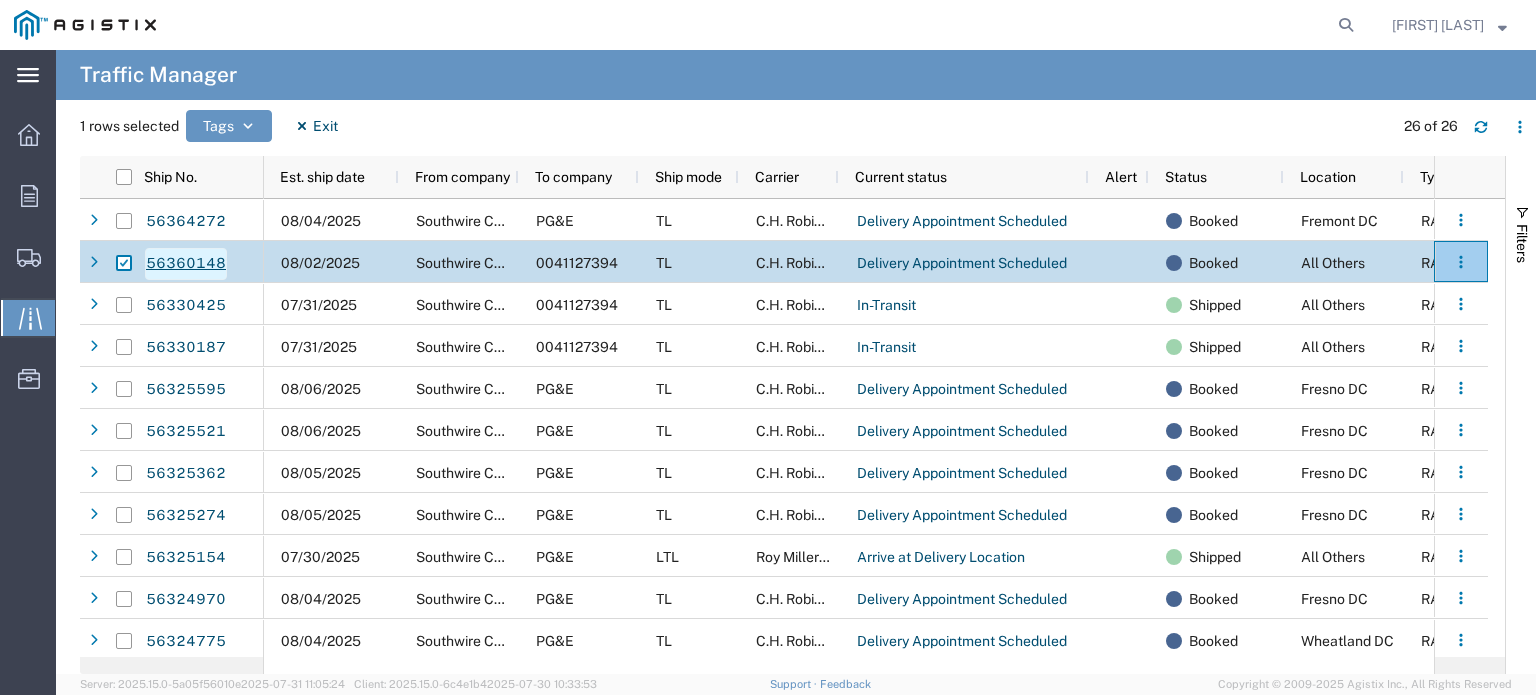click on "56360148" 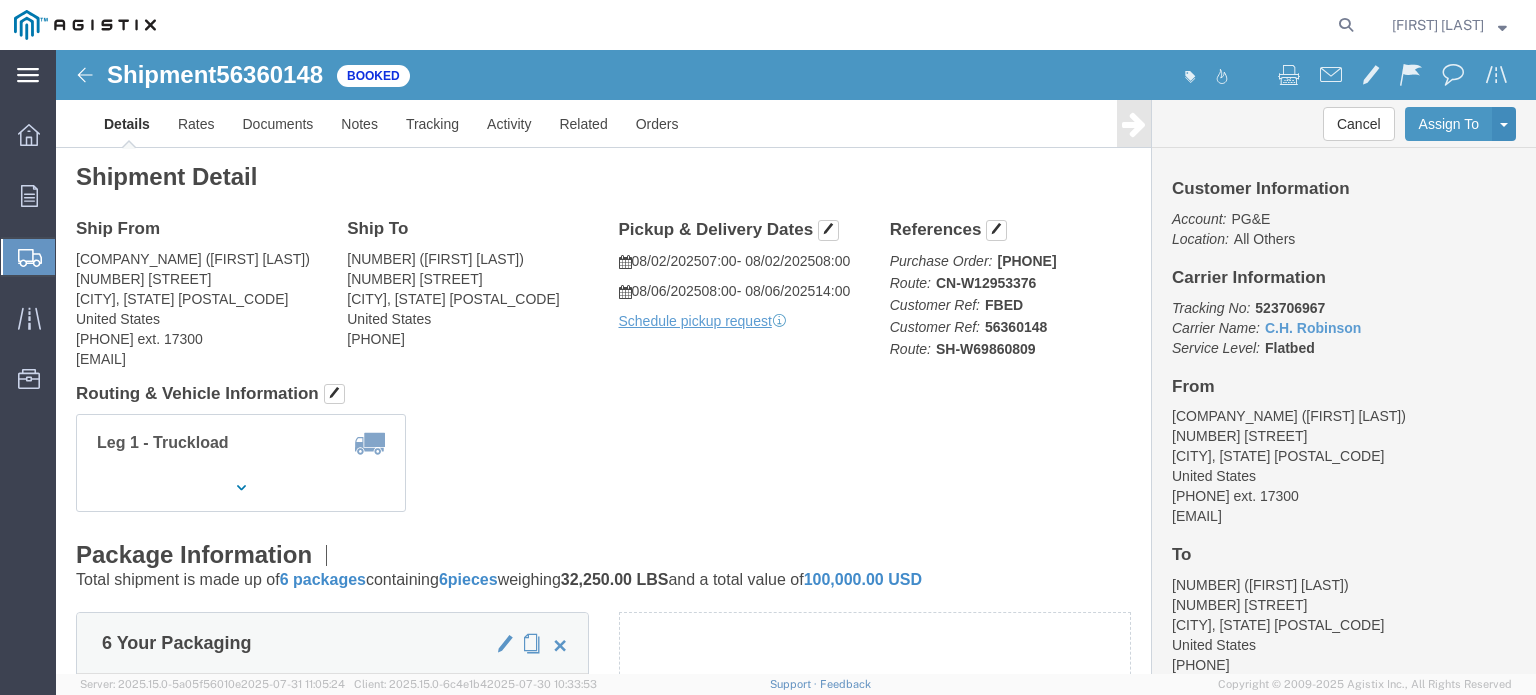 scroll, scrollTop: 0, scrollLeft: 0, axis: both 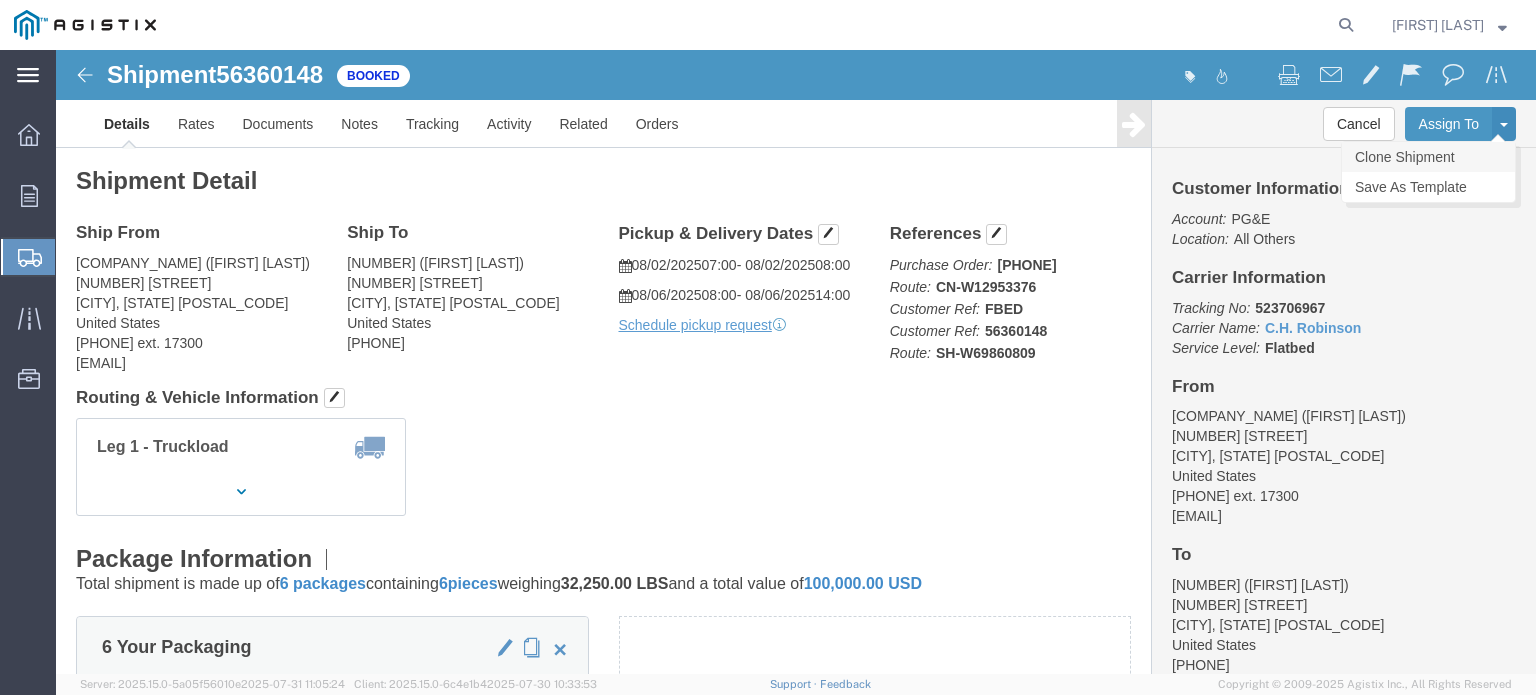 click on "Clone Shipment" 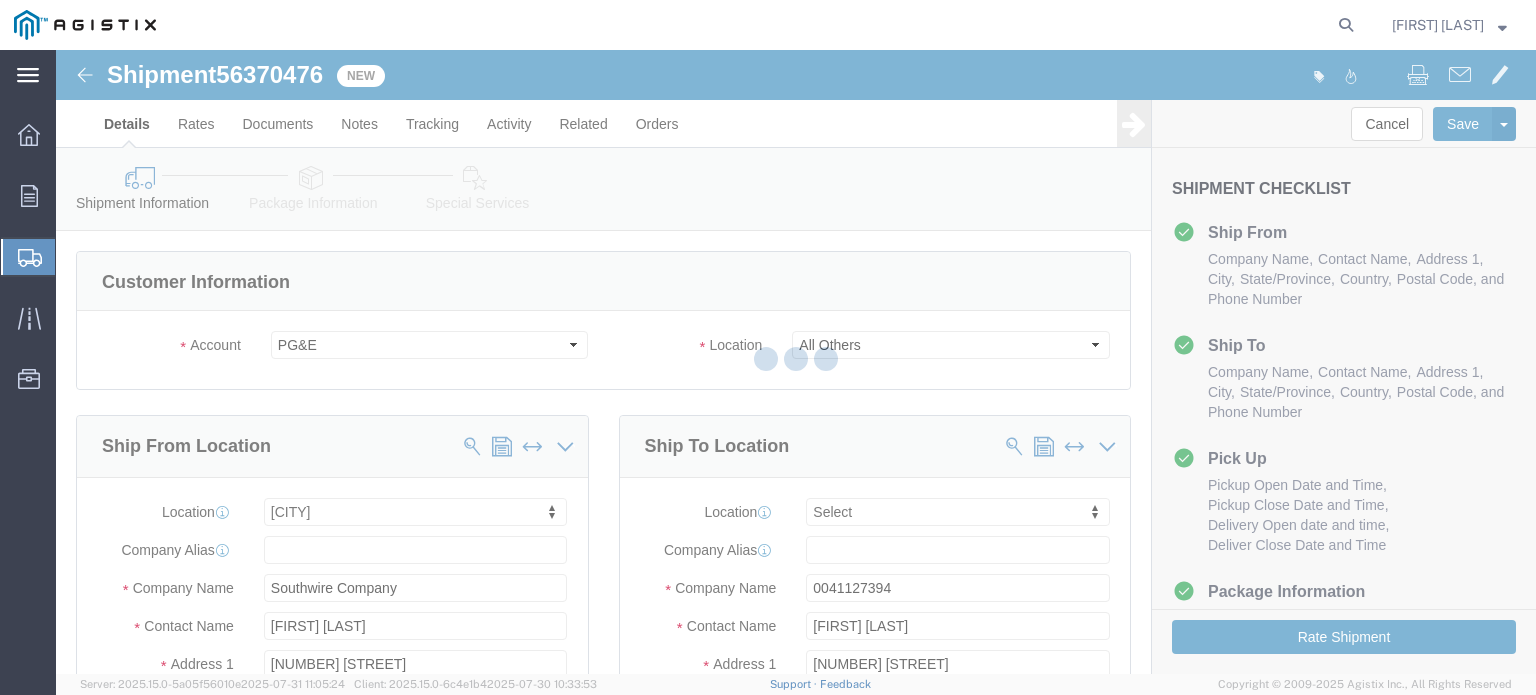 select on "47291" 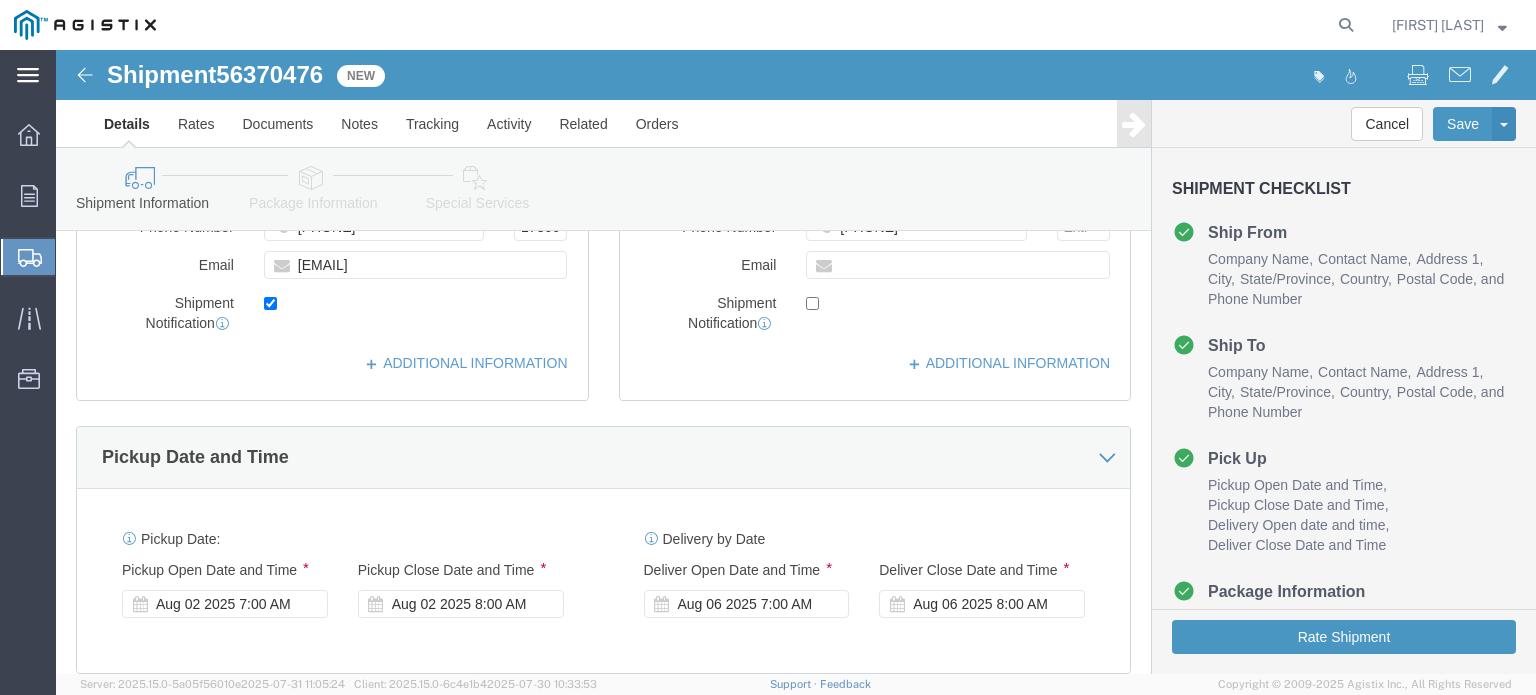 scroll, scrollTop: 700, scrollLeft: 0, axis: vertical 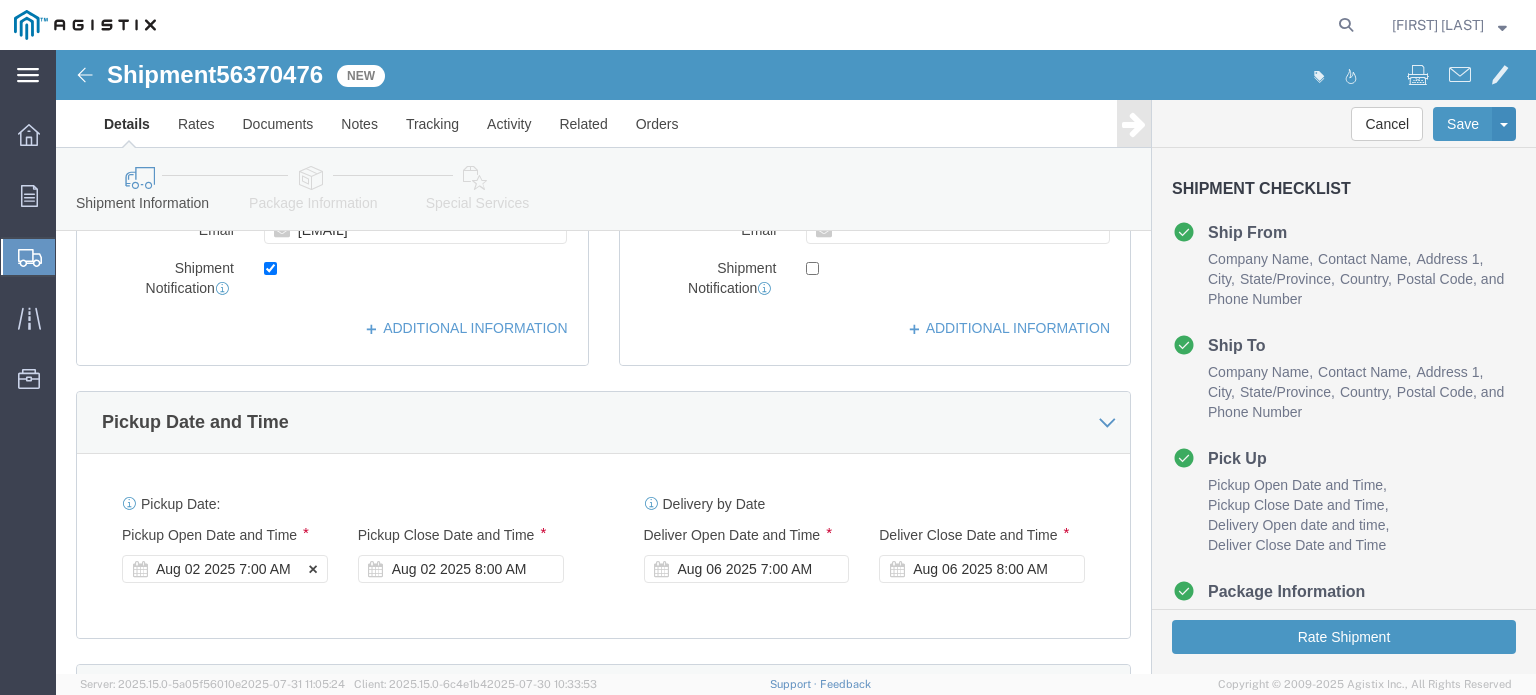 click on "Aug 02 2025 7:00 AM" 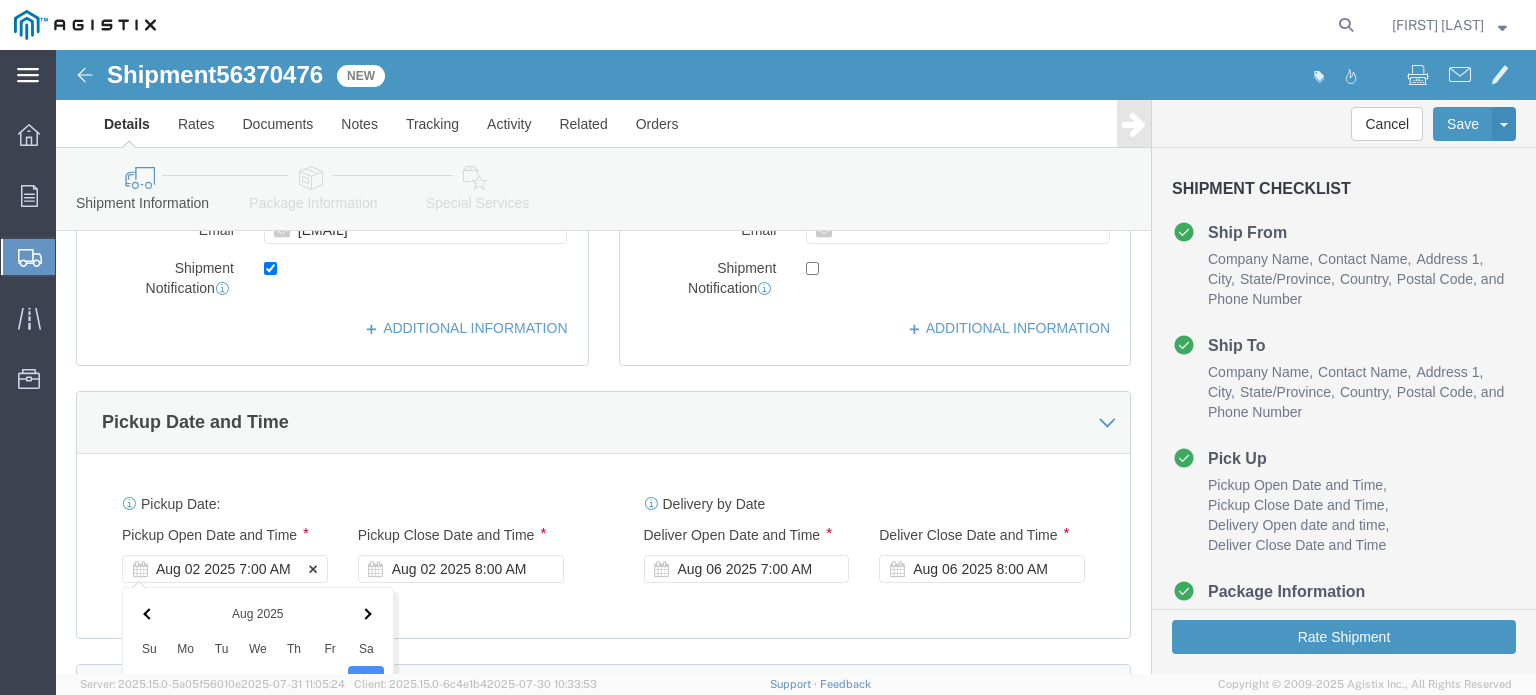 scroll, scrollTop: 1268, scrollLeft: 0, axis: vertical 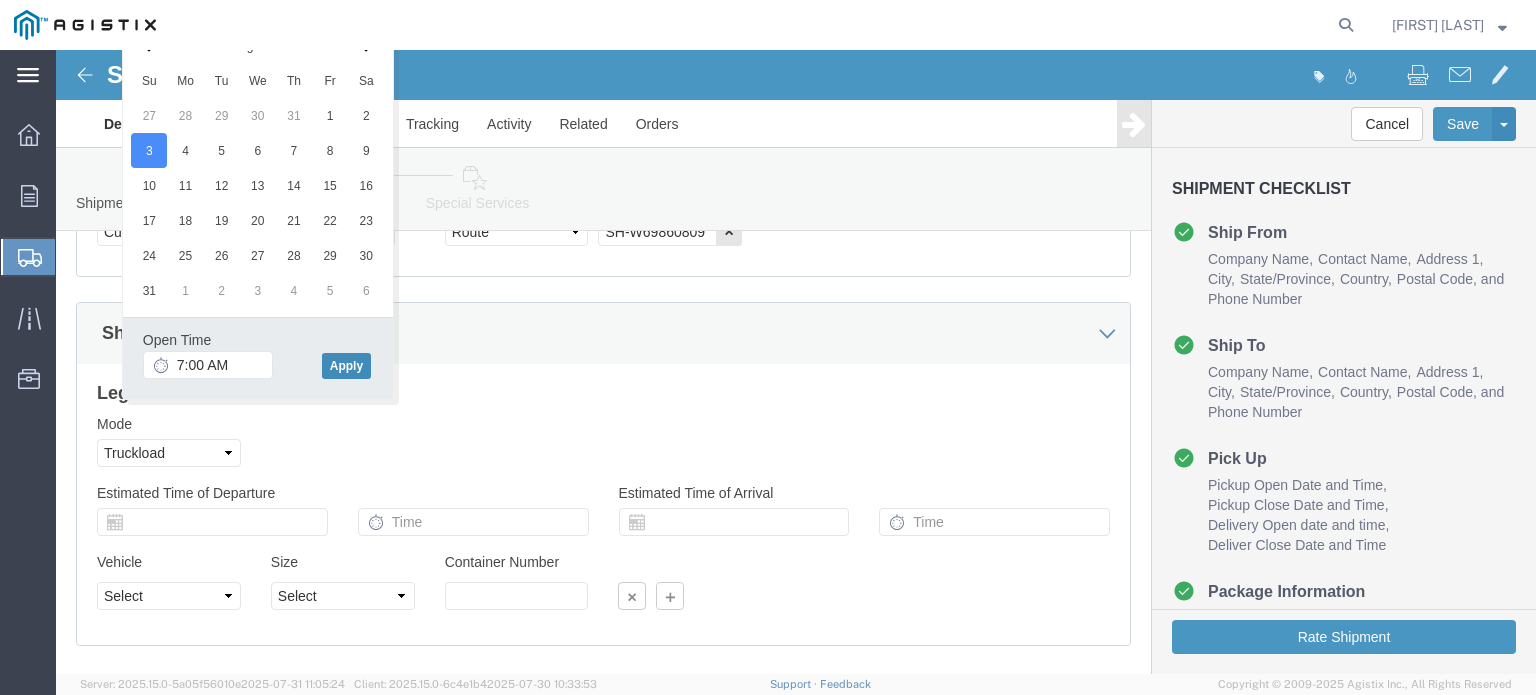 click on "Apply" 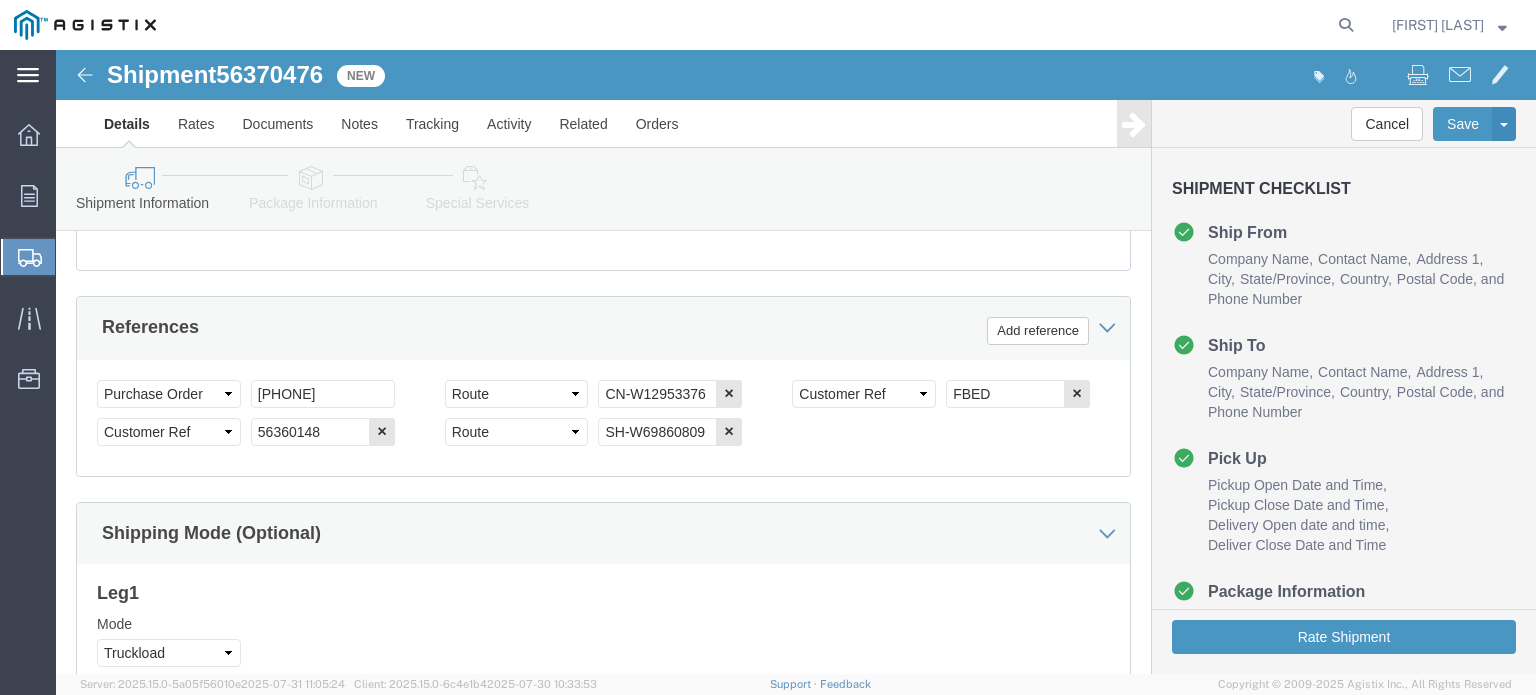 scroll, scrollTop: 868, scrollLeft: 0, axis: vertical 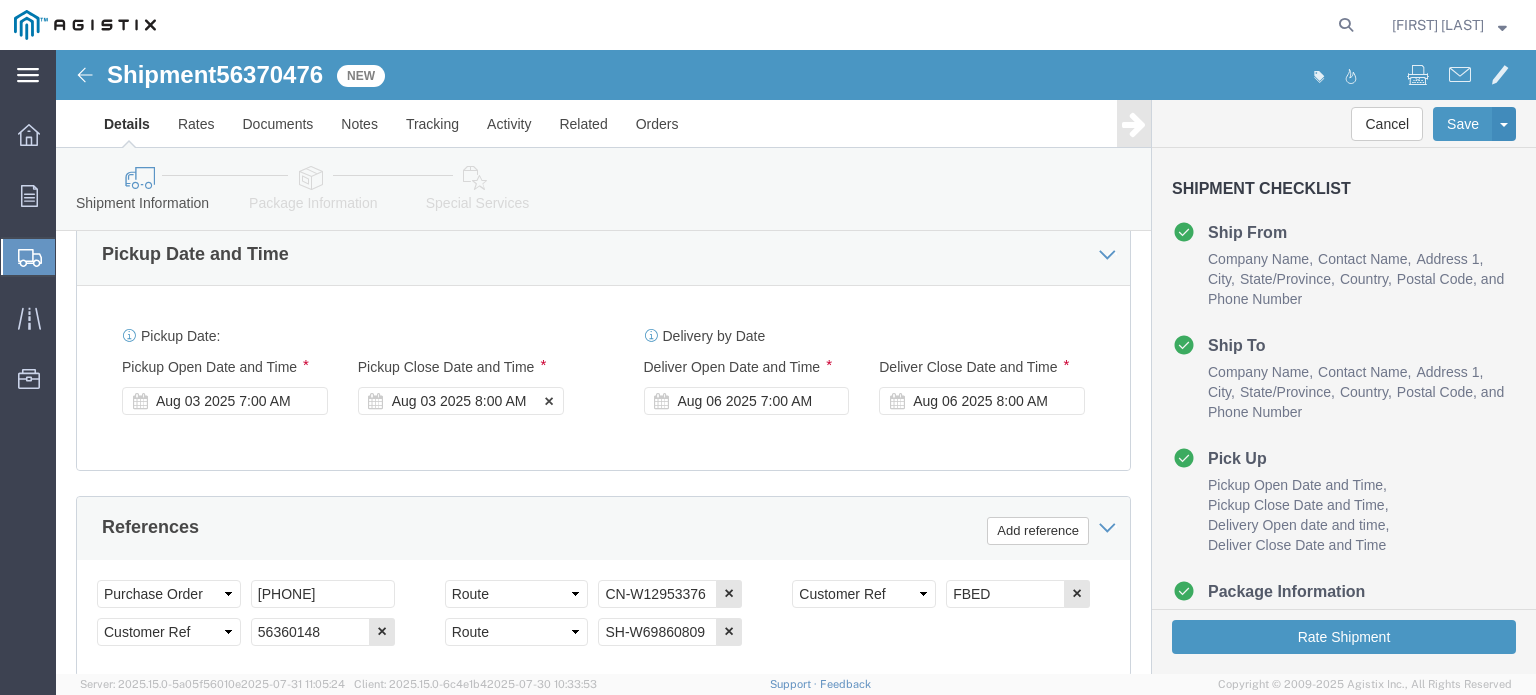 click on "Aug 03 2025 8:00 AM" 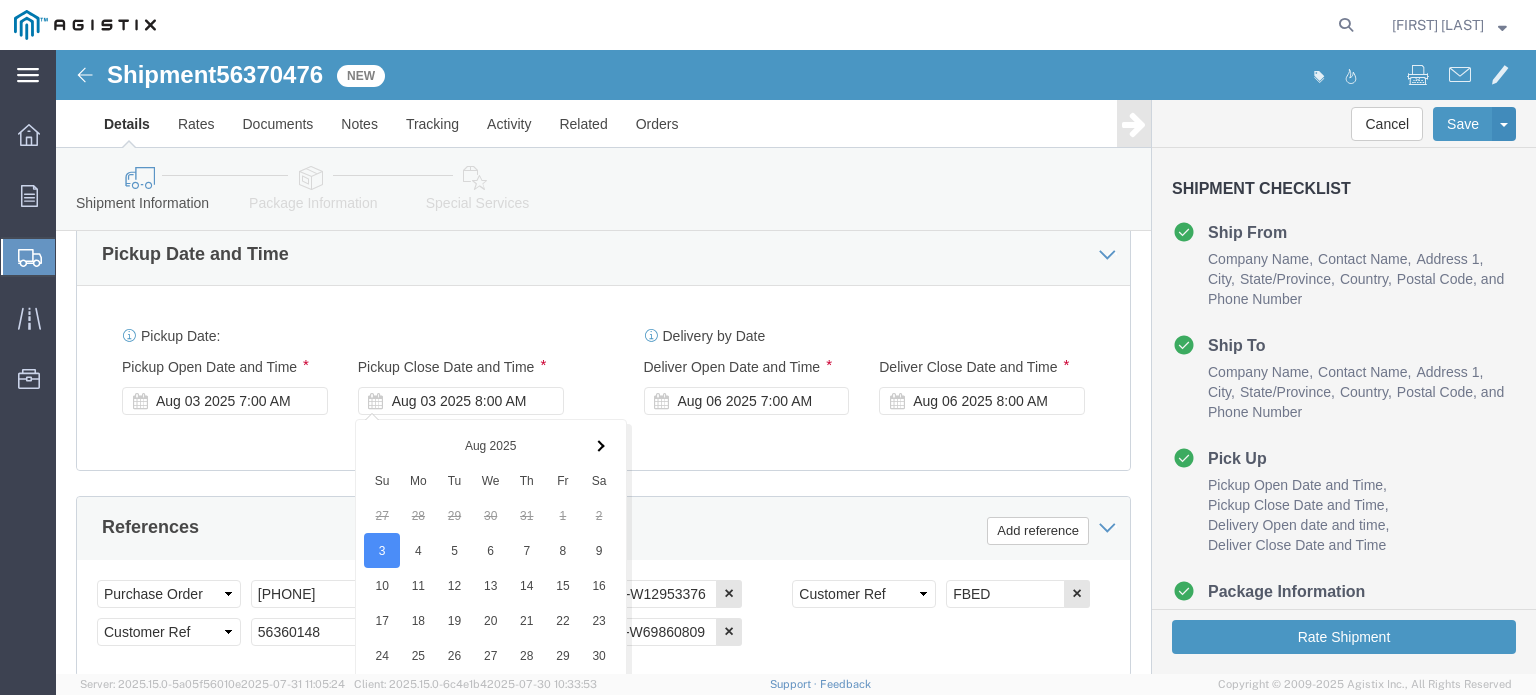 scroll, scrollTop: 1268, scrollLeft: 0, axis: vertical 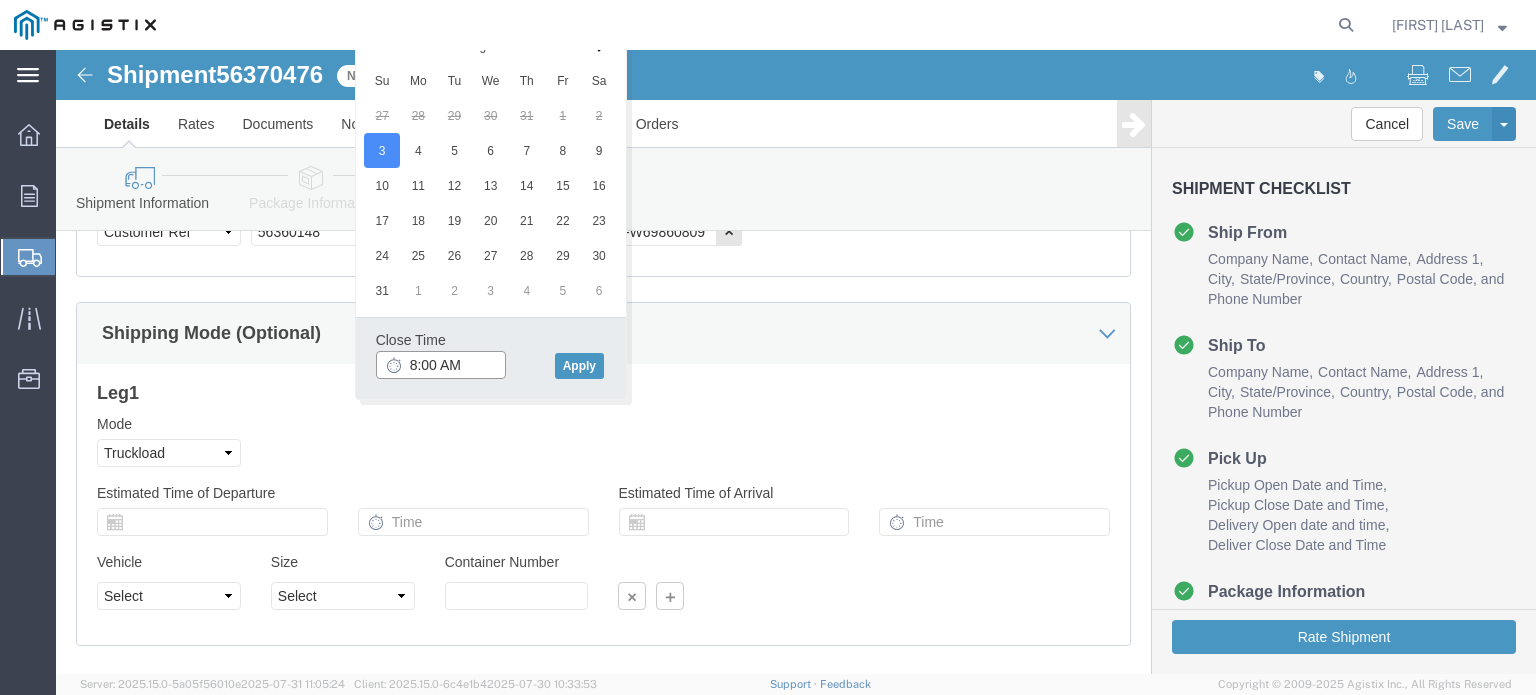 click on "8:00 AM" 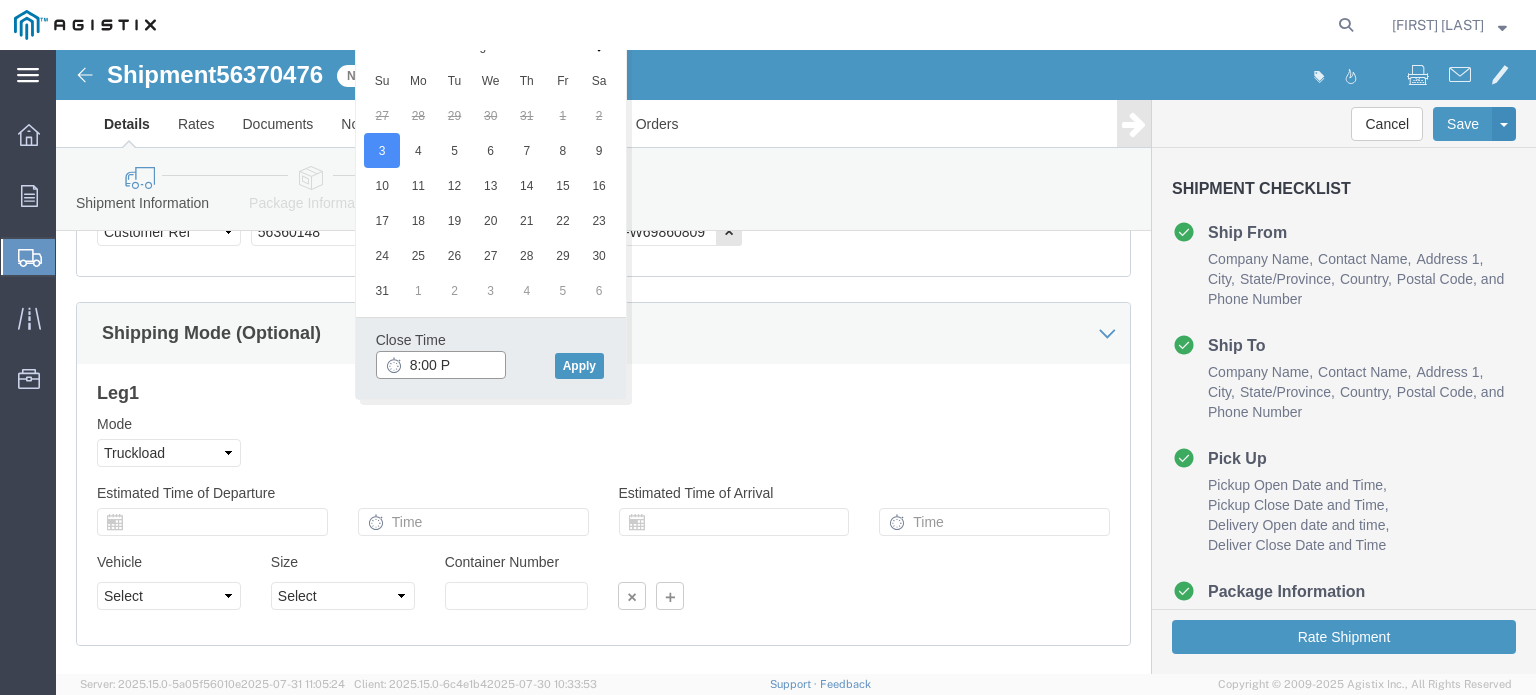 type on "8:00 PM" 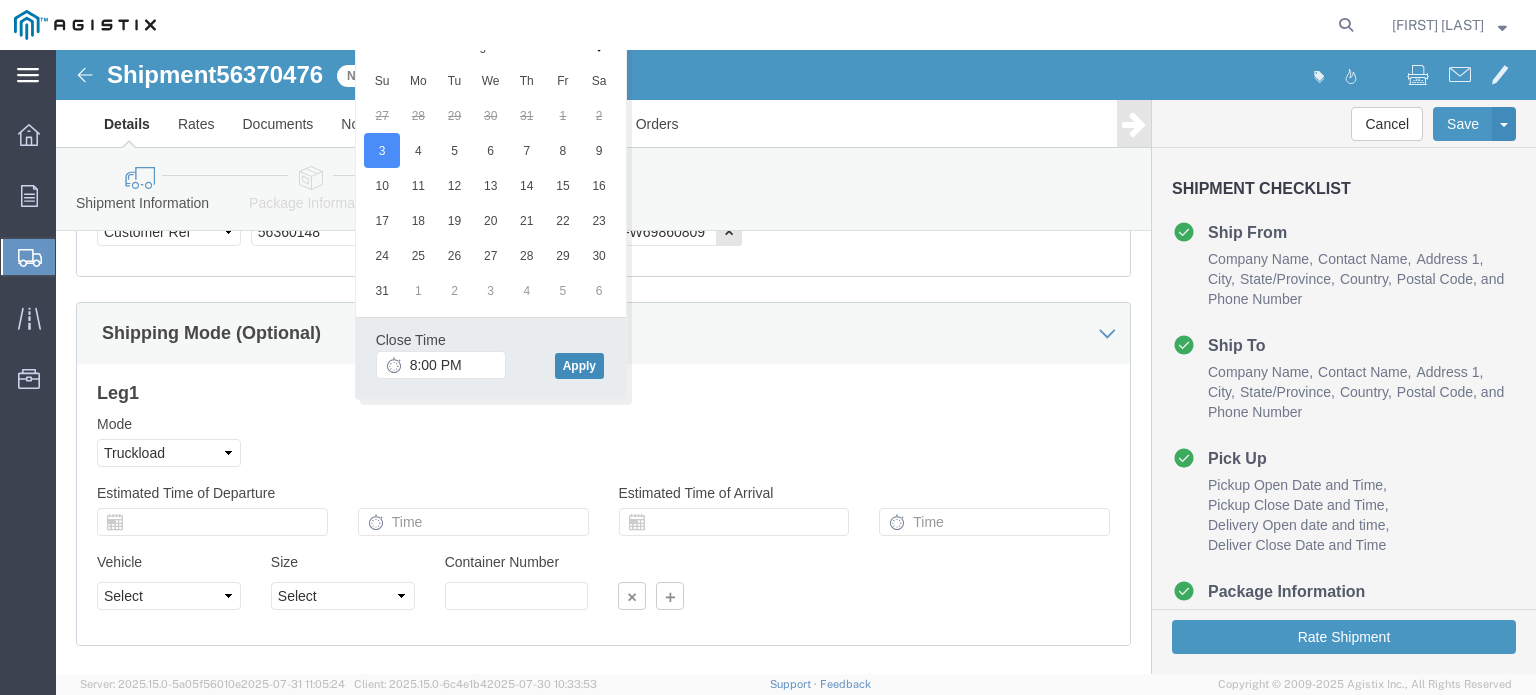 click on "Apply" 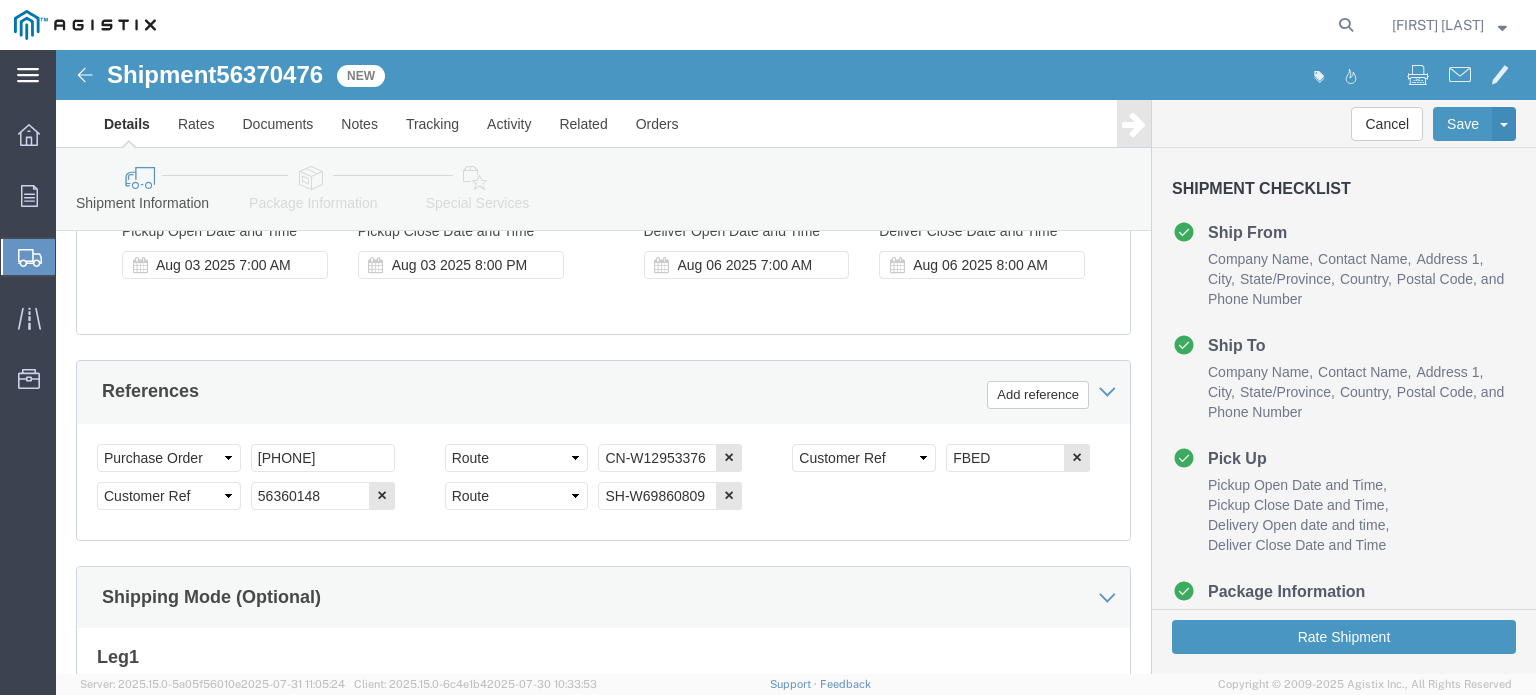 scroll, scrollTop: 968, scrollLeft: 0, axis: vertical 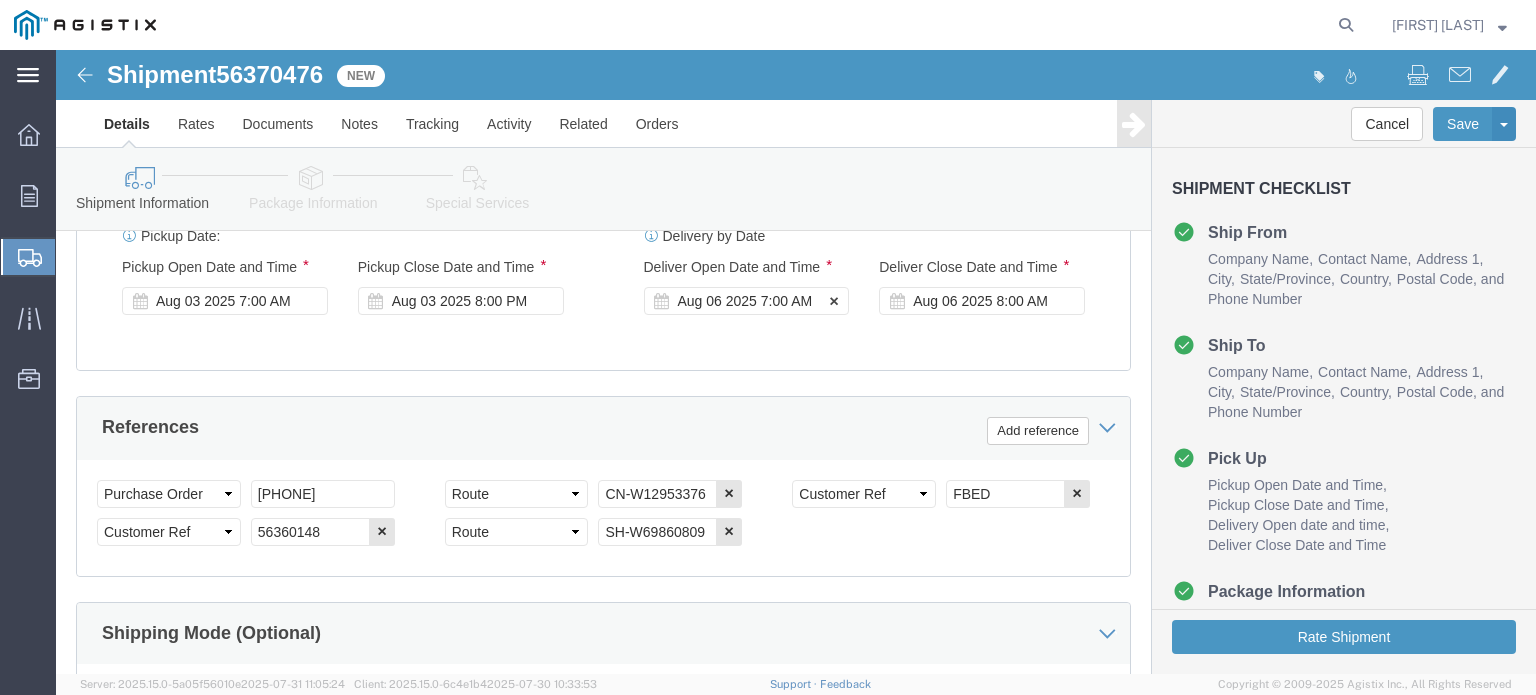 click on "Aug 06 2025 7:00 AM" 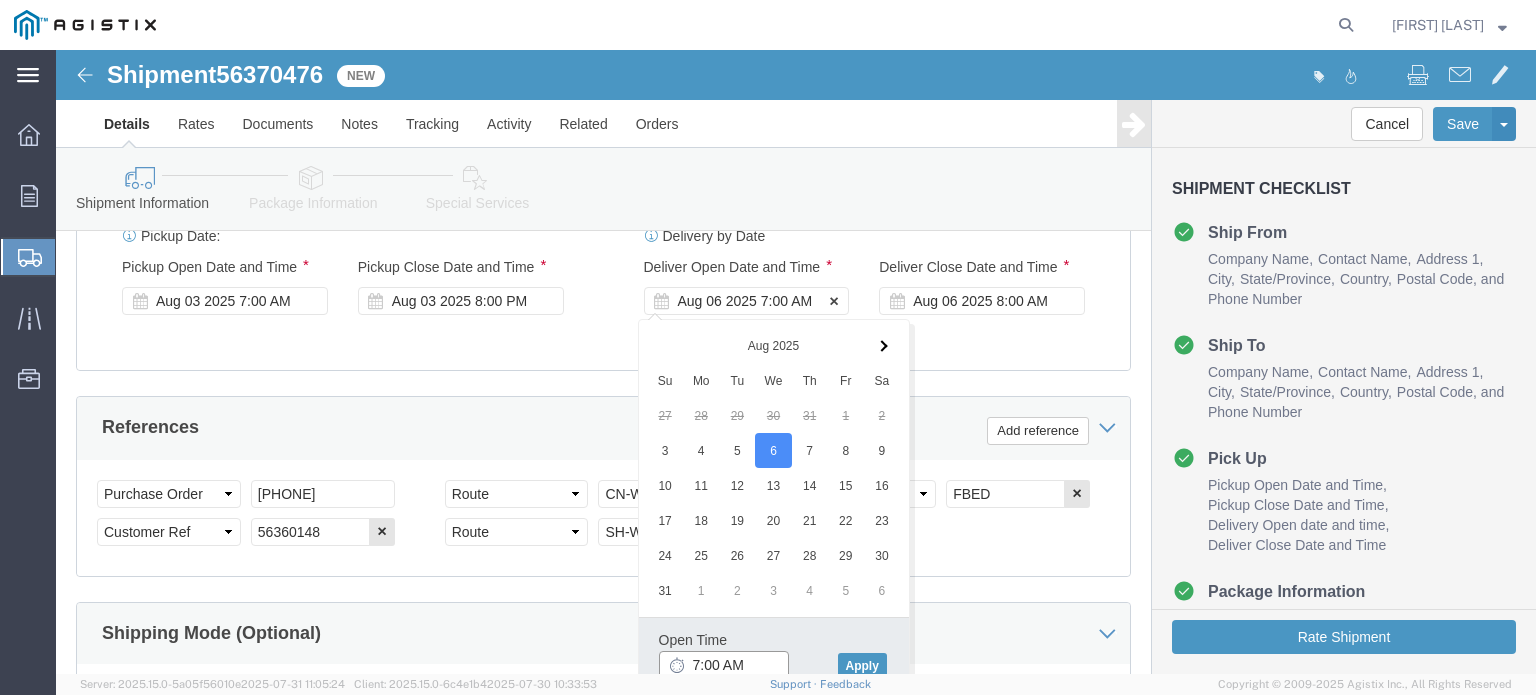 scroll, scrollTop: 970, scrollLeft: 0, axis: vertical 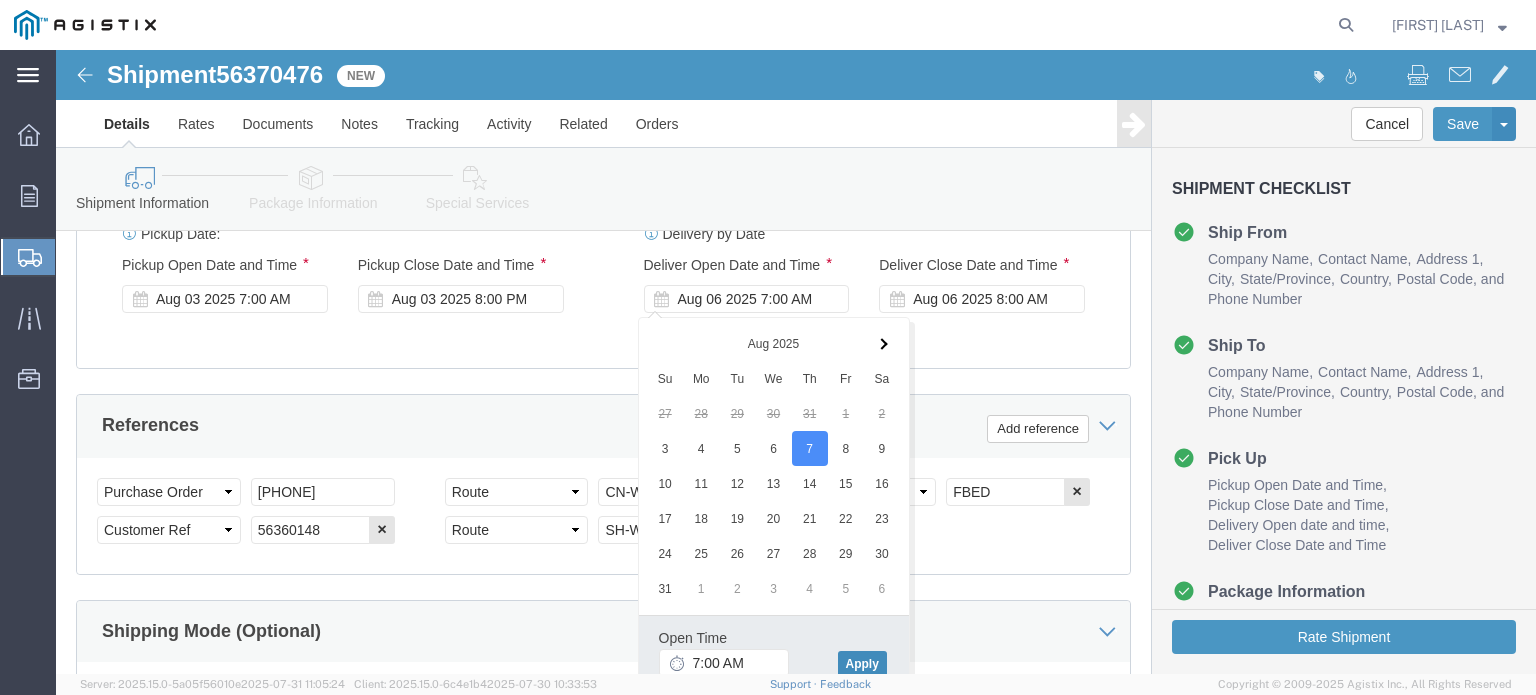 click on "Apply" 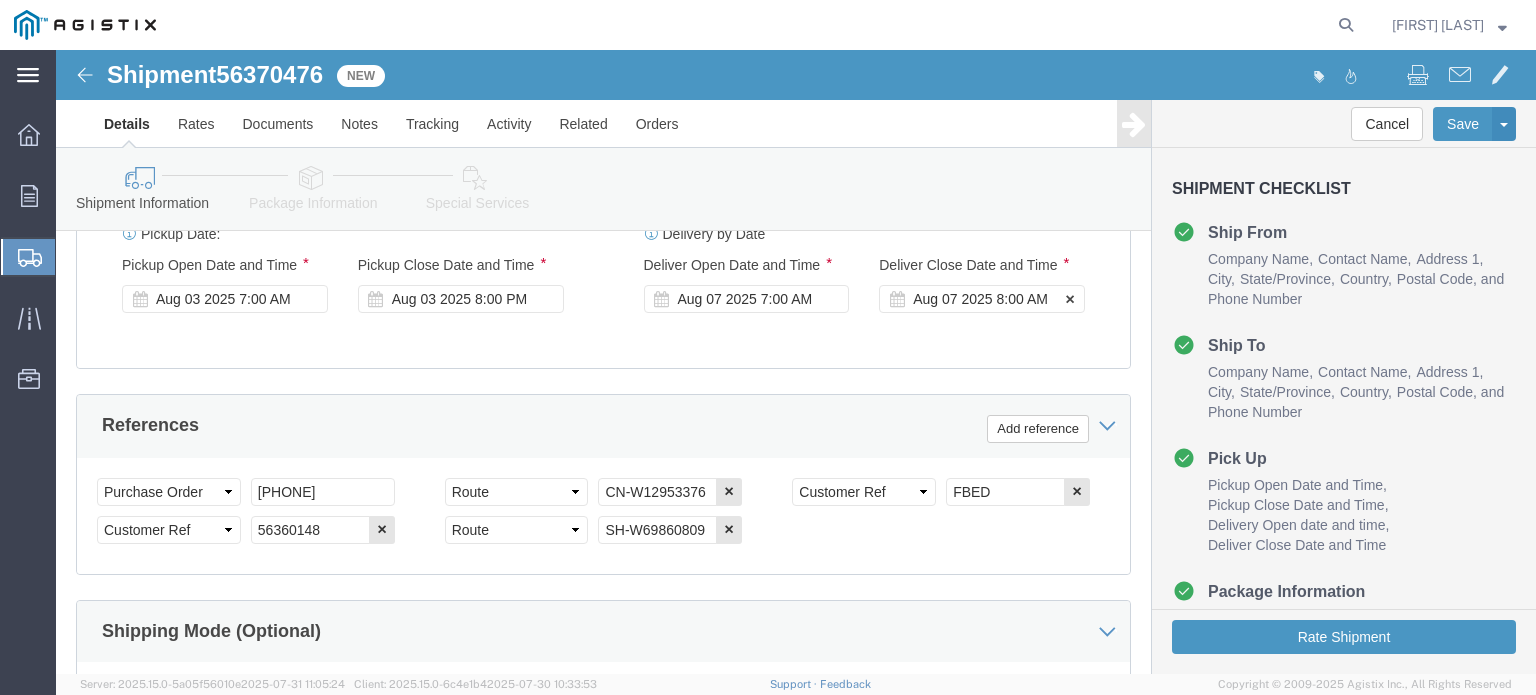click on "Aug 07 2025 8:00 AM" 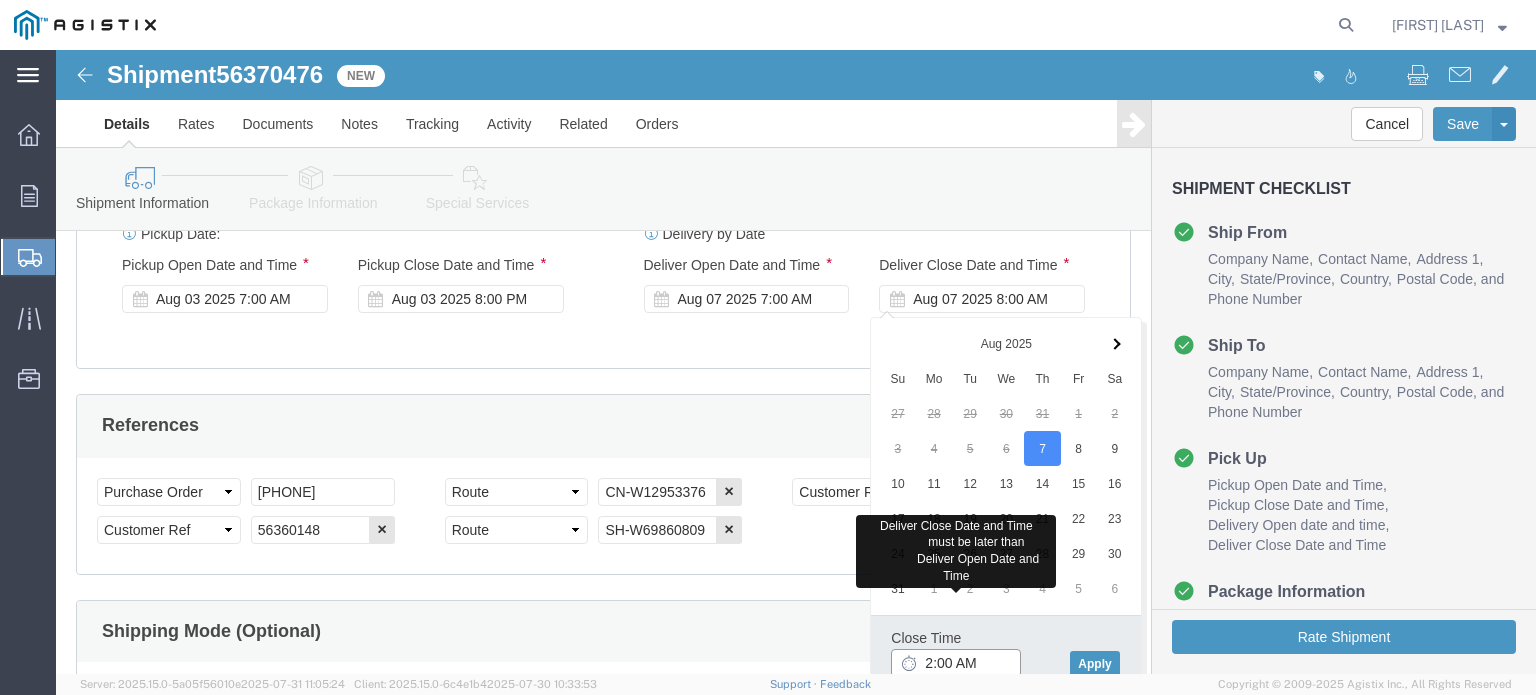 type on "2:00 AM" 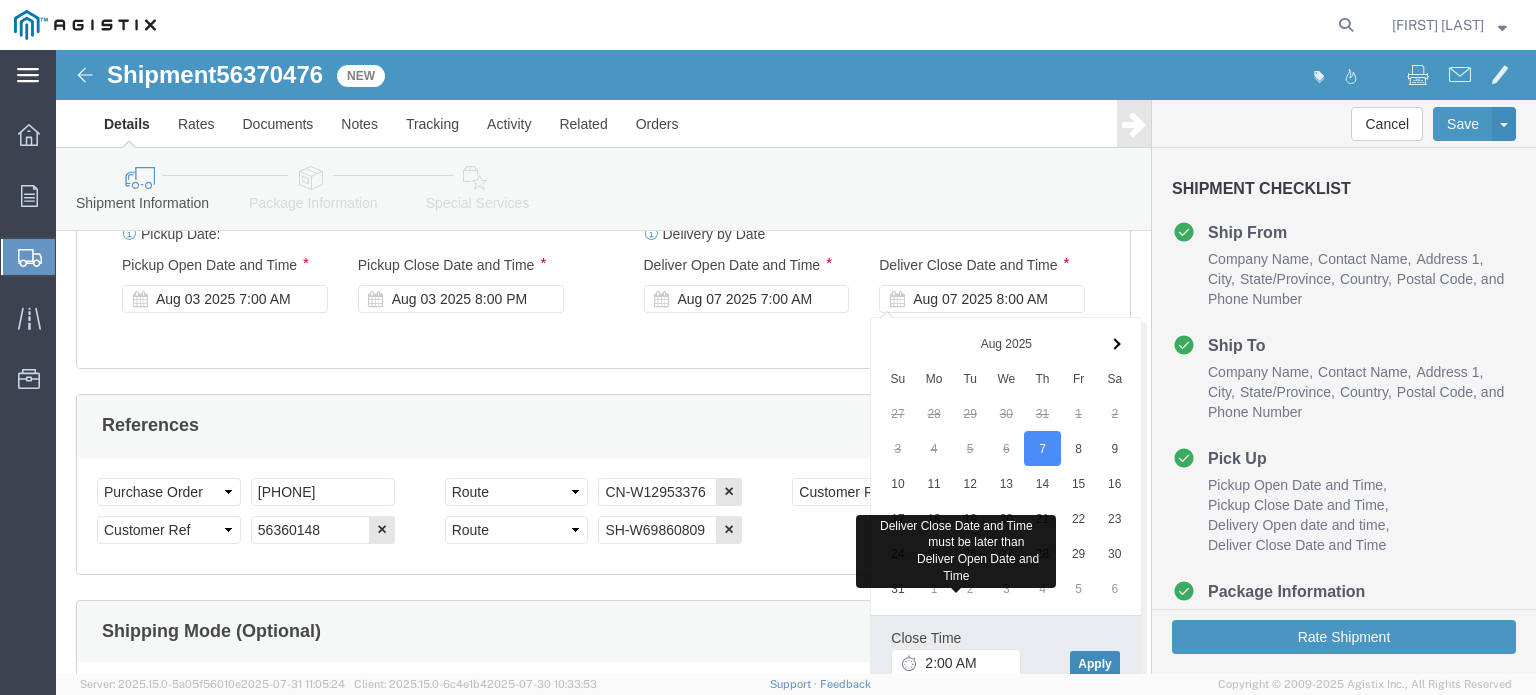 type 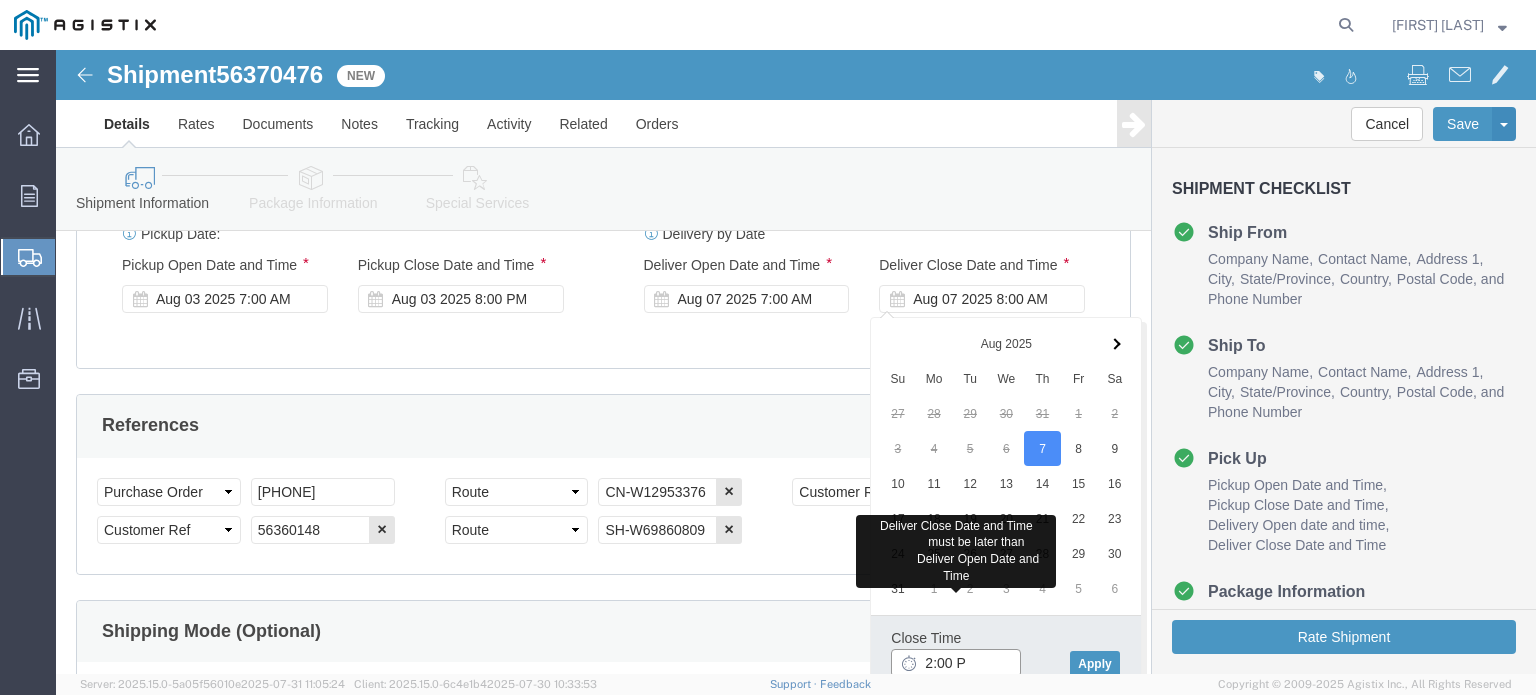type on "2:00 PM" 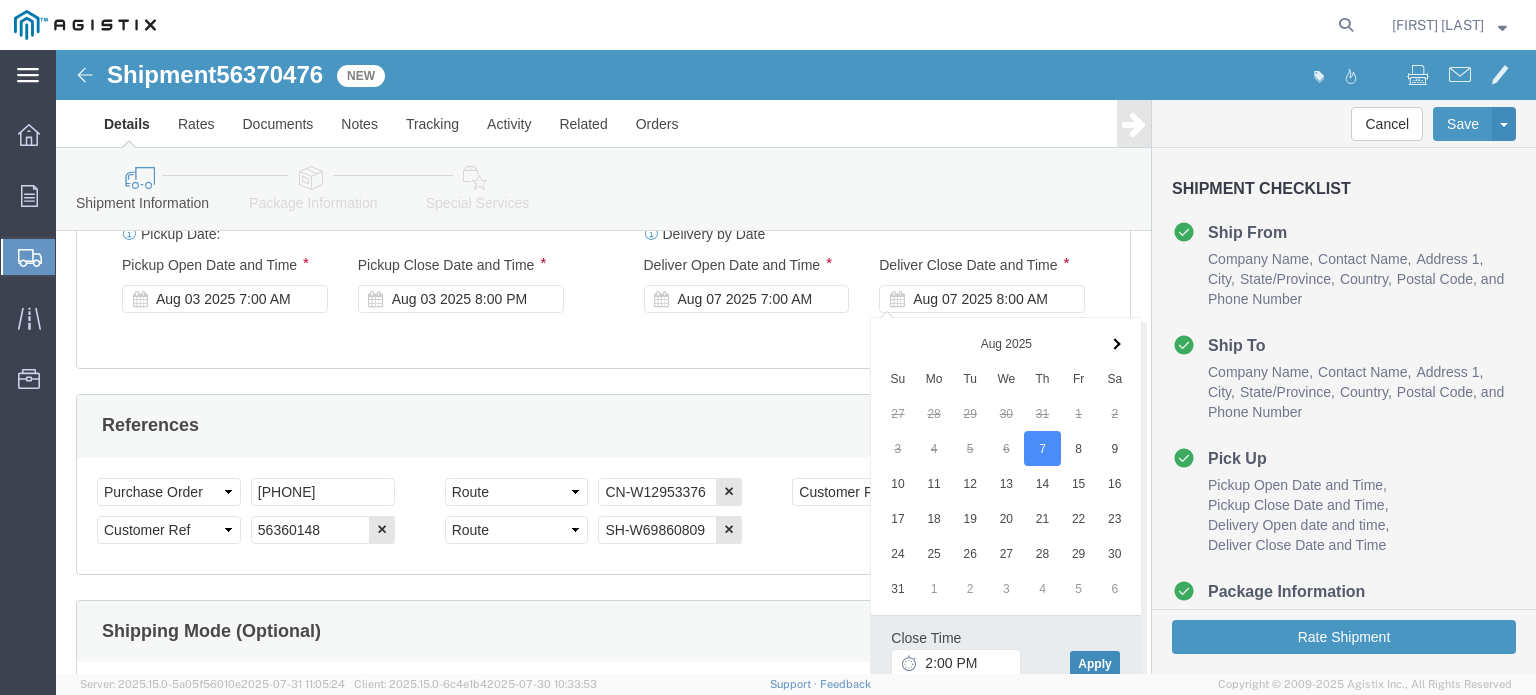 click on "Apply" 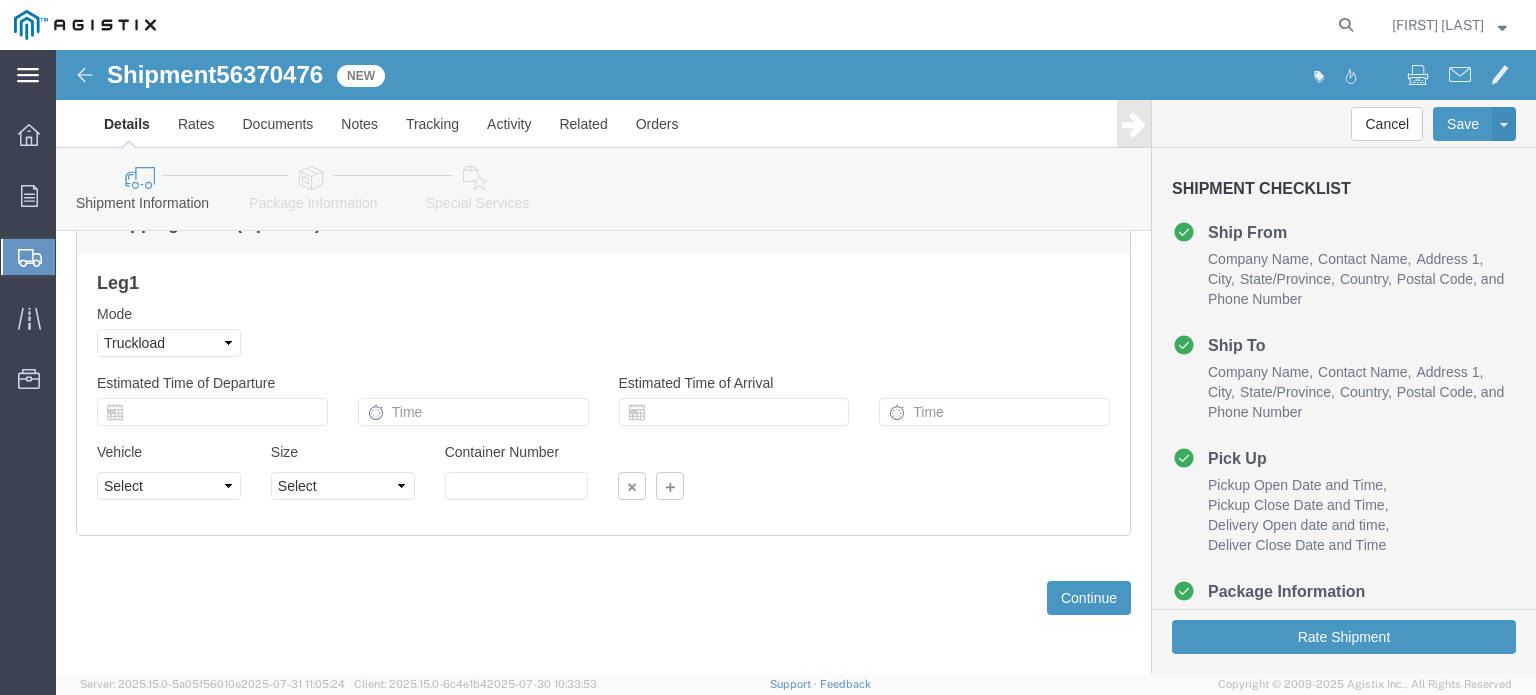 scroll, scrollTop: 1380, scrollLeft: 0, axis: vertical 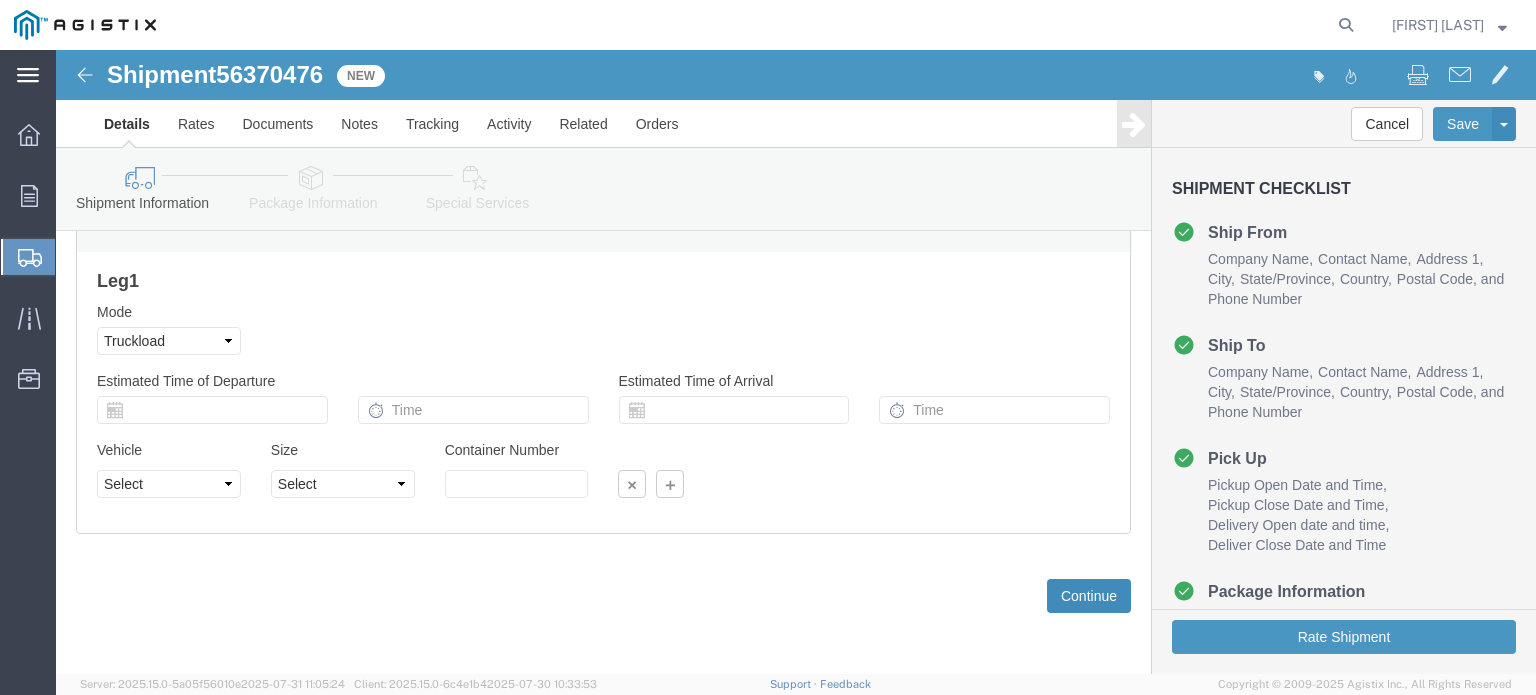 click on "Continue" 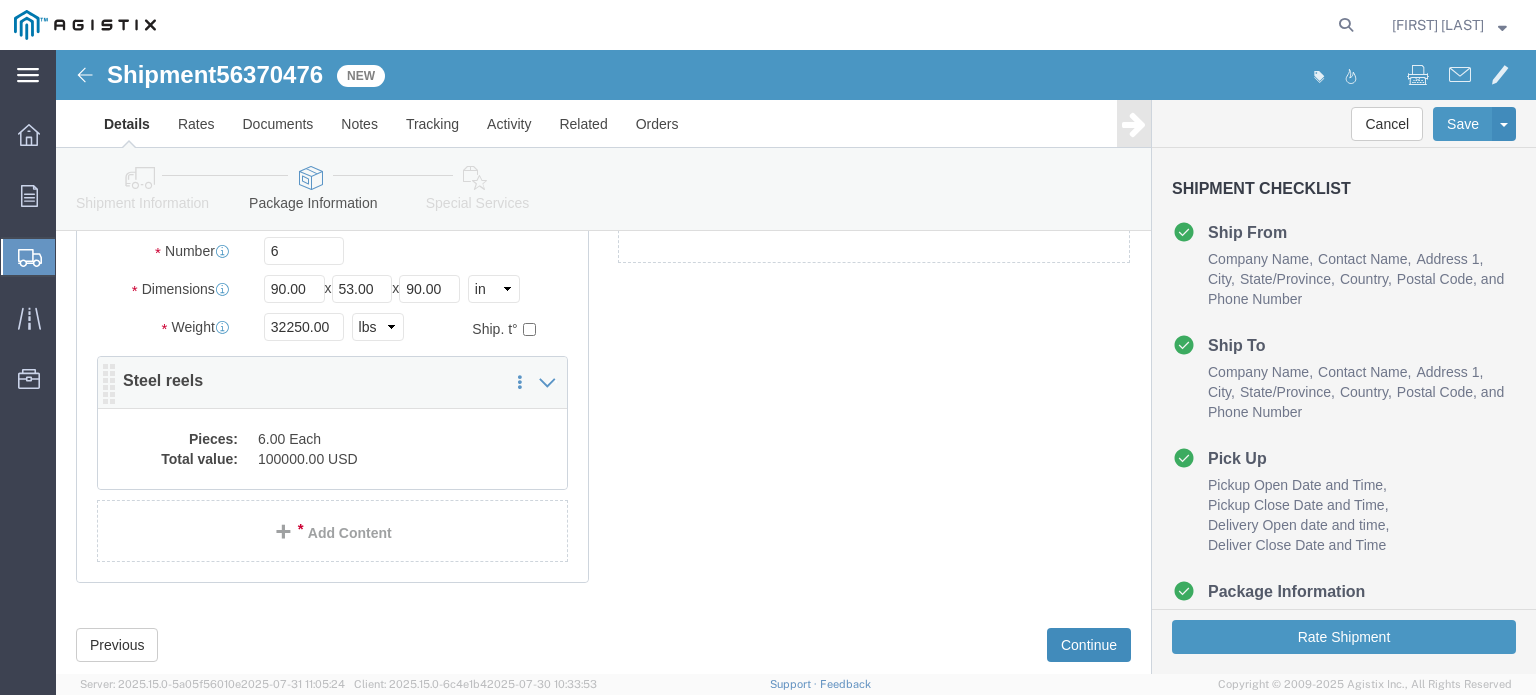 scroll, scrollTop: 269, scrollLeft: 0, axis: vertical 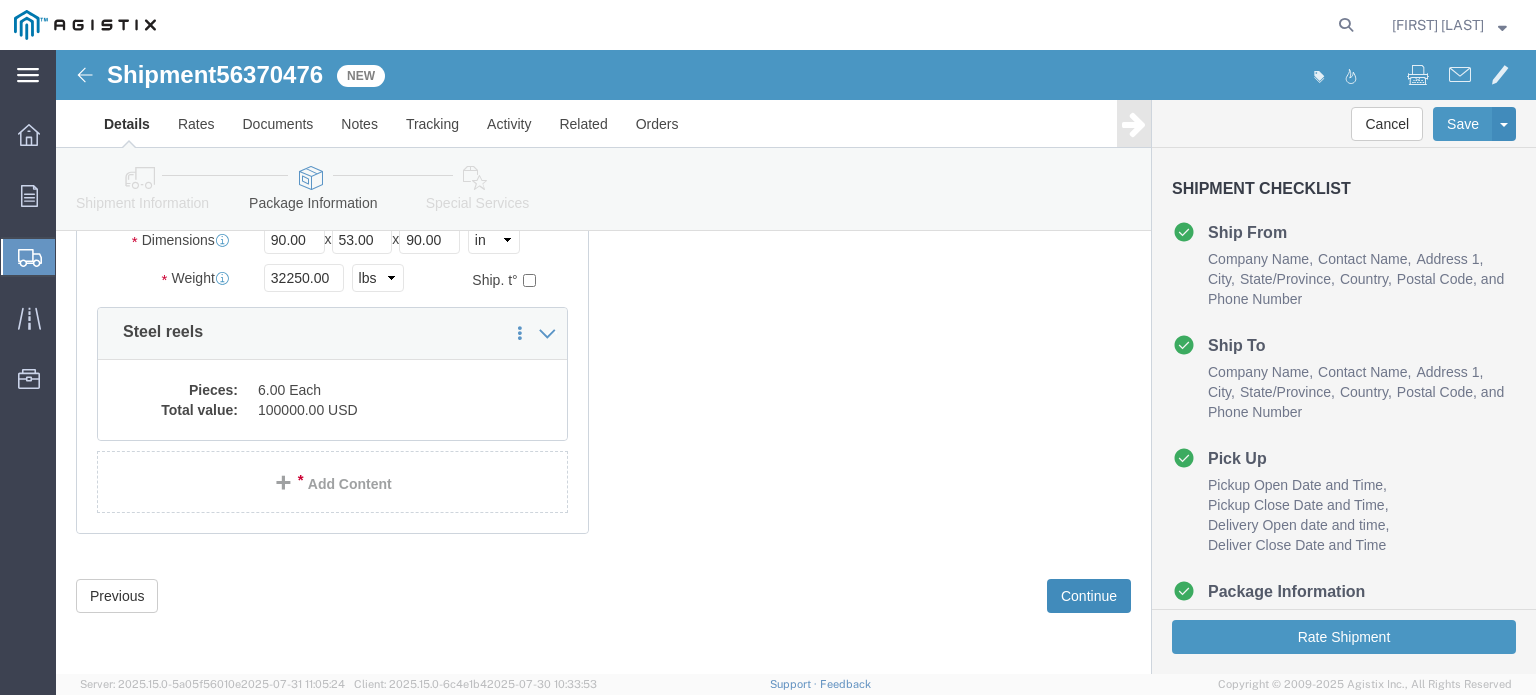 click on "Continue" 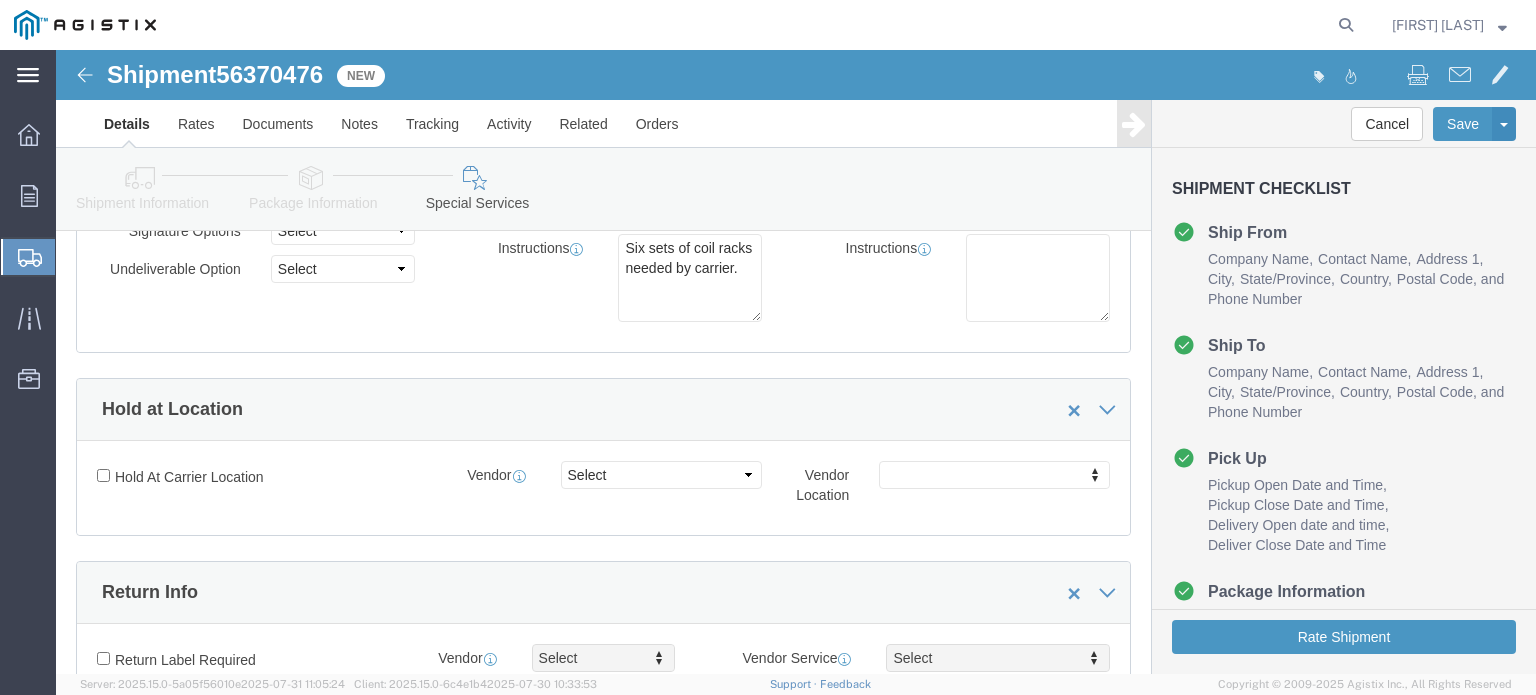 scroll, scrollTop: 0, scrollLeft: 0, axis: both 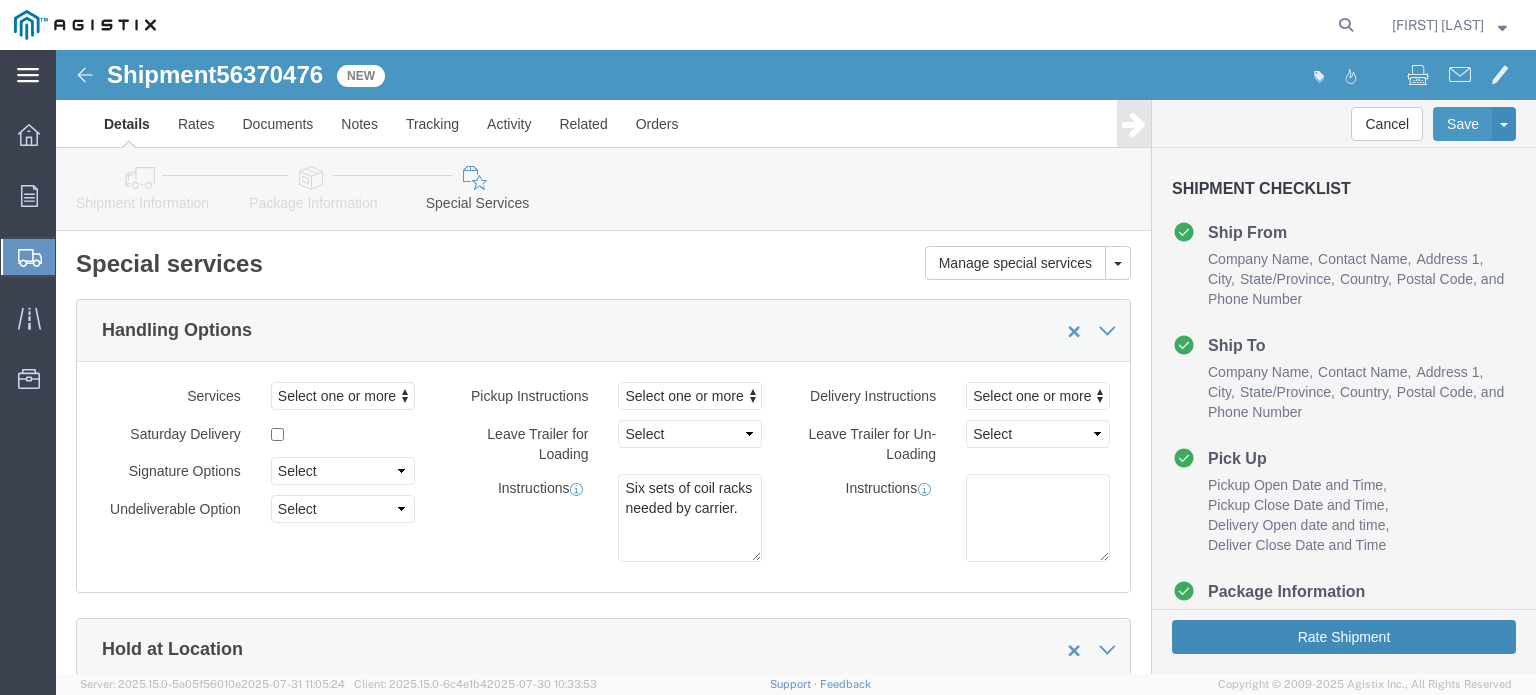 click on "Rate Shipment" 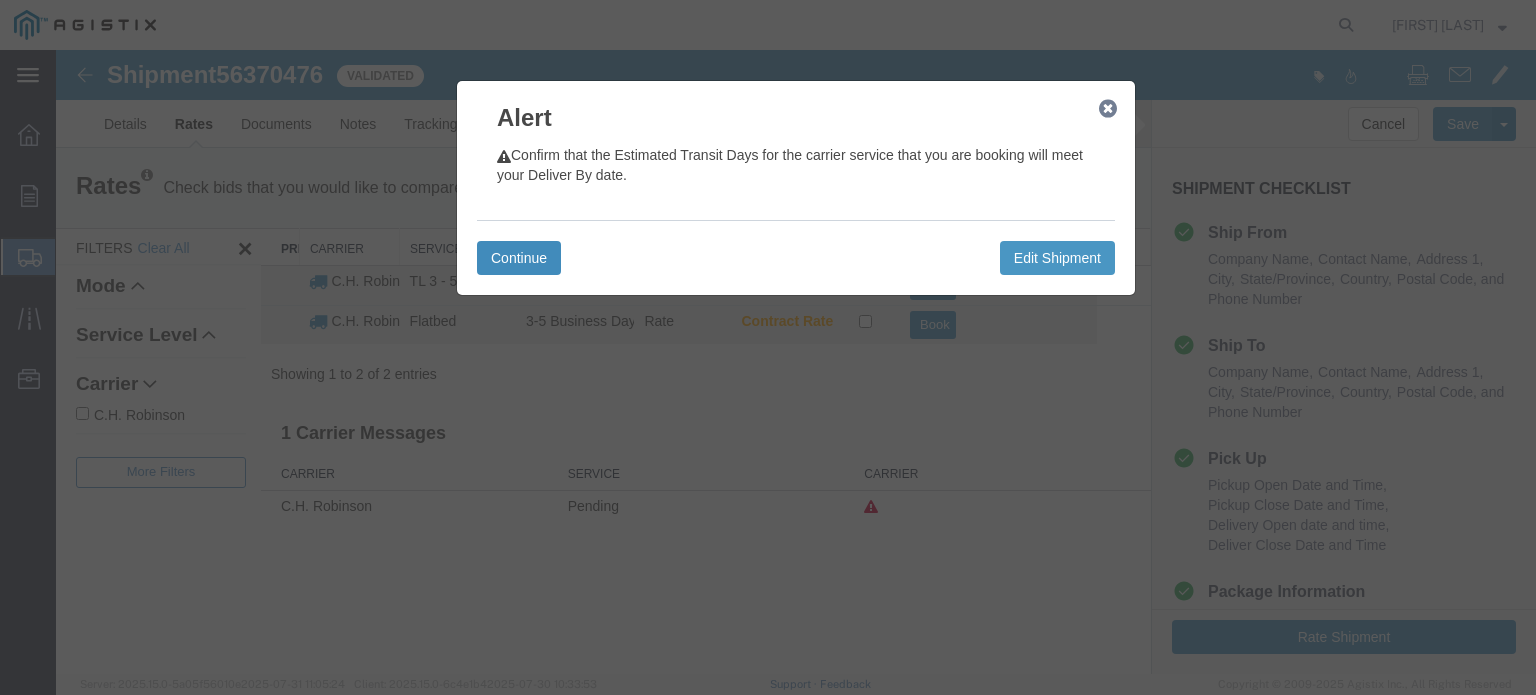 click on "Continue" at bounding box center (519, 258) 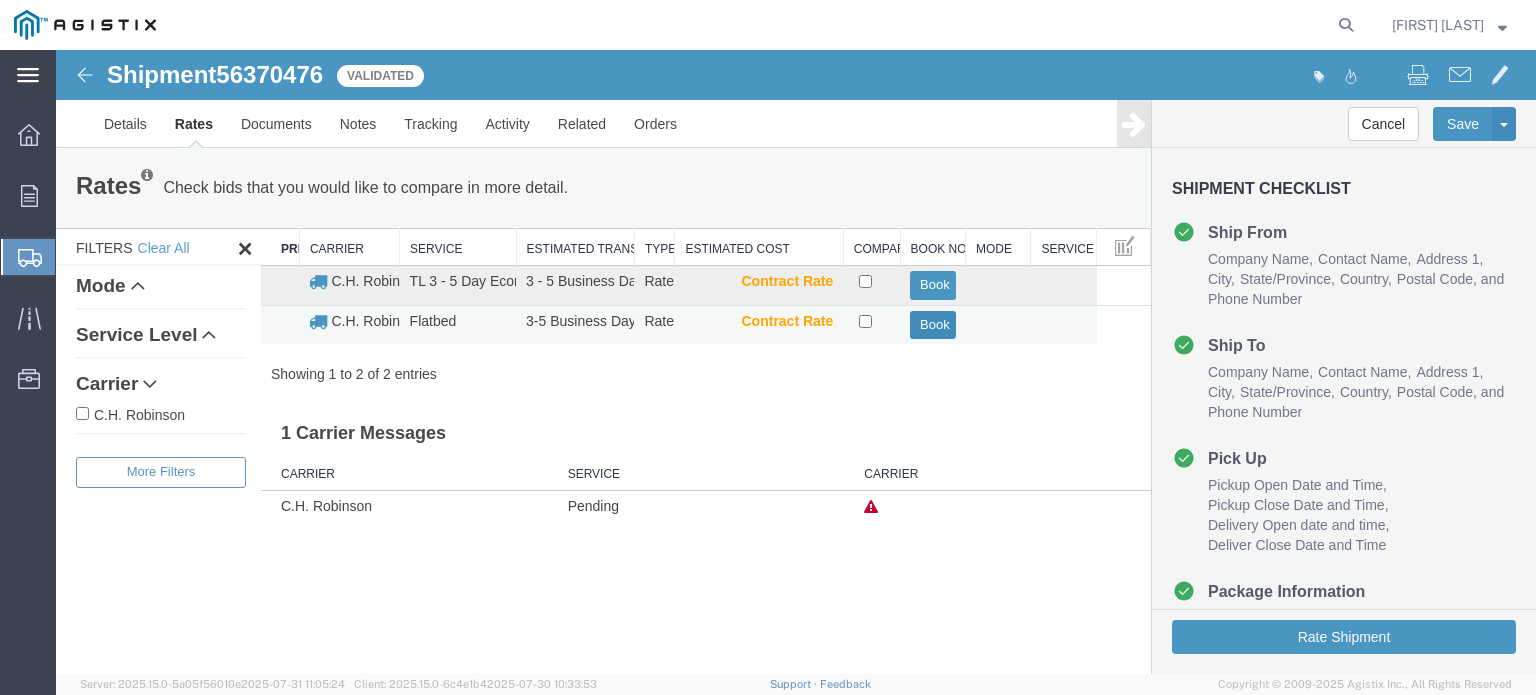 click on "Book" at bounding box center [932, 325] 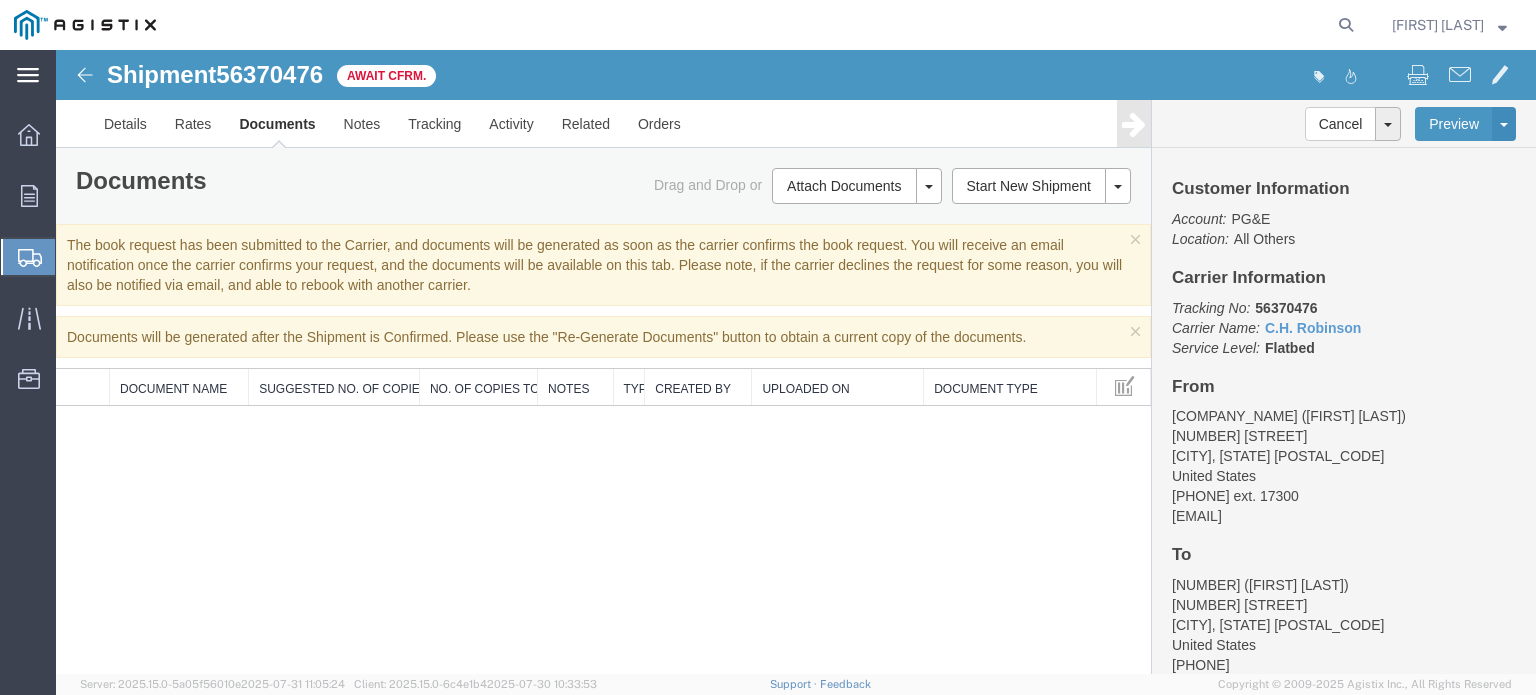 click on "[FIRST] [LAST]" 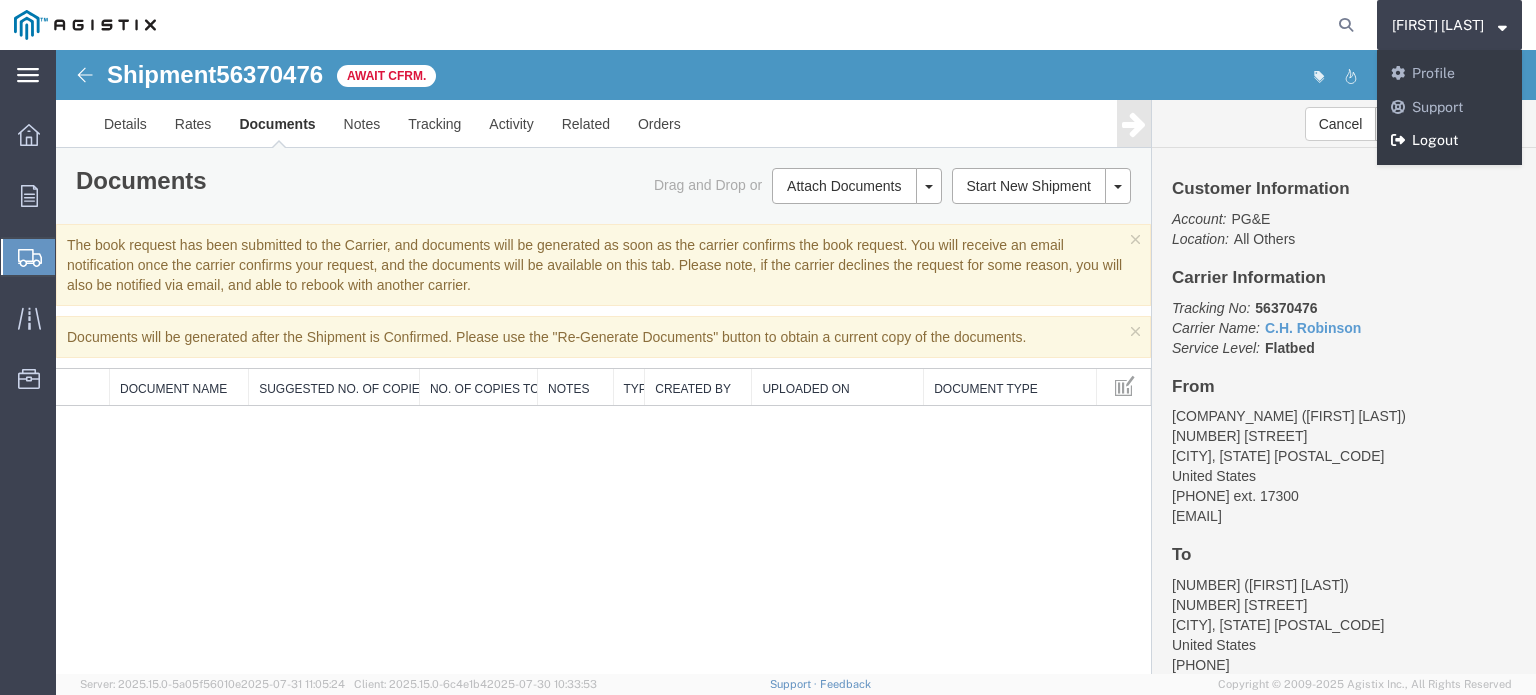 click on "Logout" 